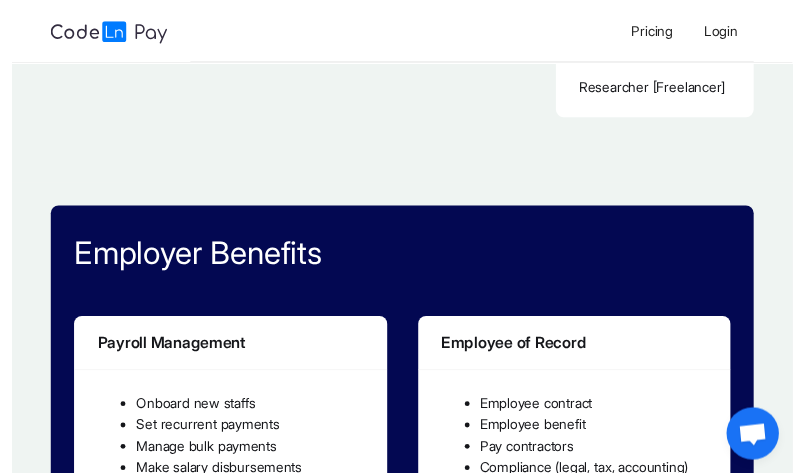 scroll, scrollTop: 0, scrollLeft: 0, axis: both 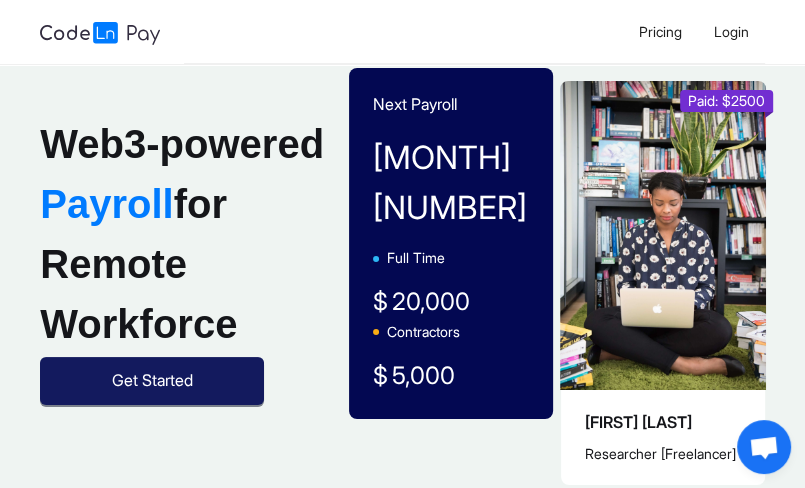 click on "Get Started" 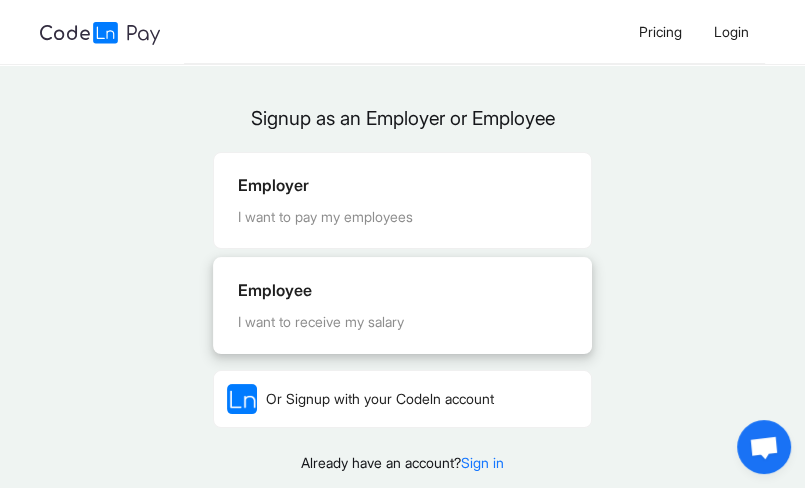 click on "Employee" at bounding box center (402, 290) 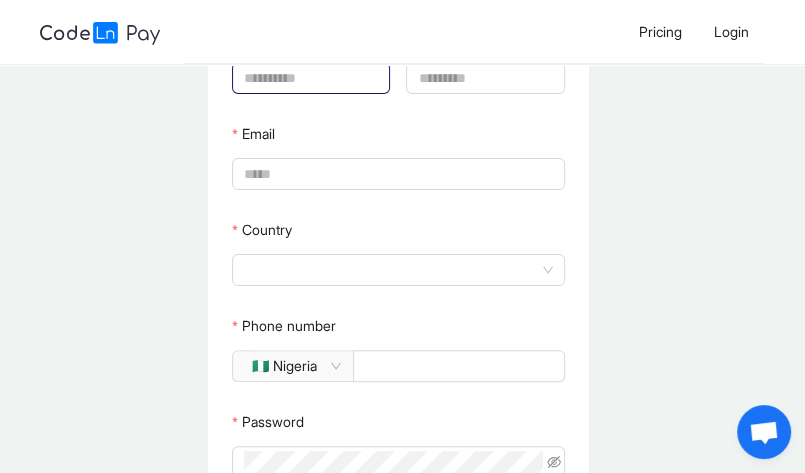scroll, scrollTop: 100, scrollLeft: 0, axis: vertical 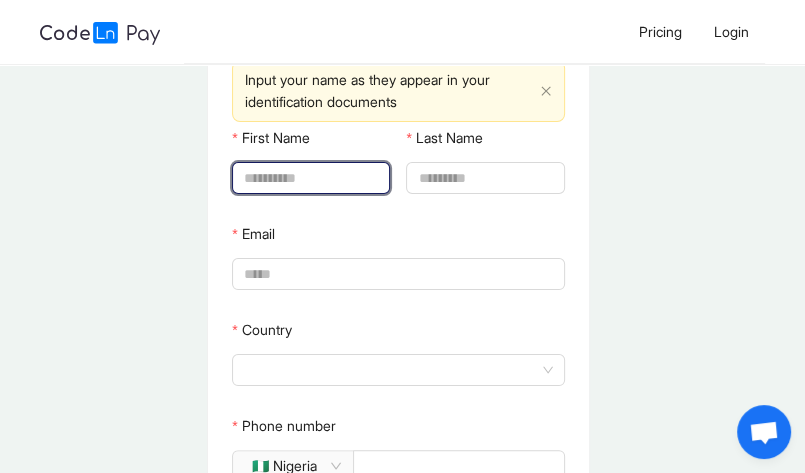 click on "First Name" at bounding box center [309, 178] 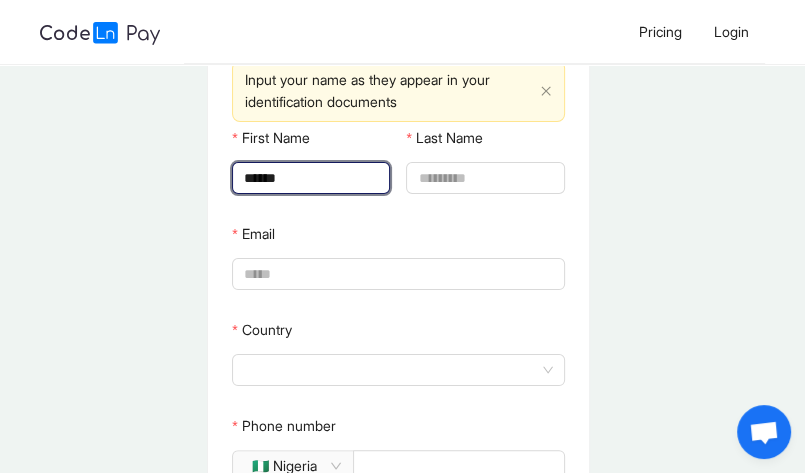 type on "********" 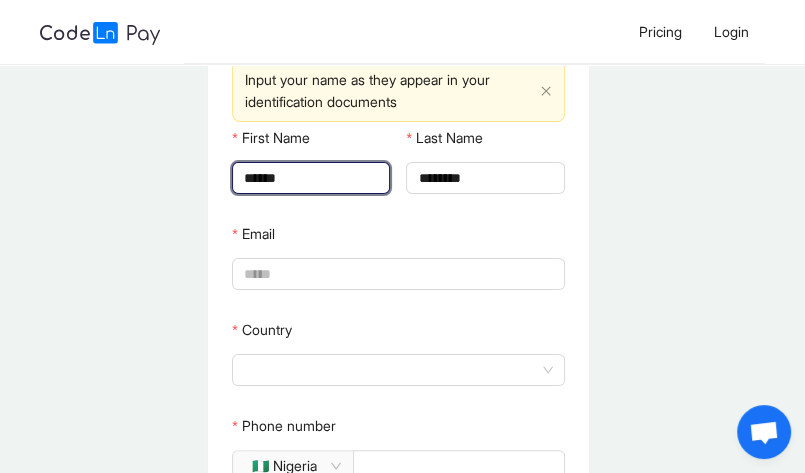 type on "**********" 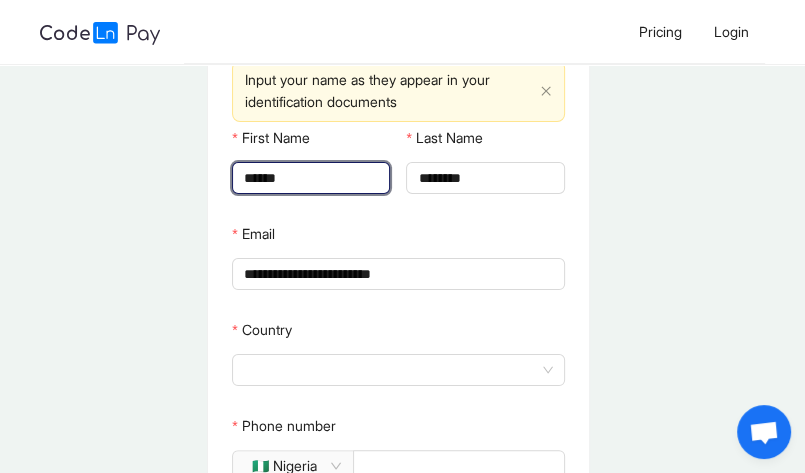type on "********" 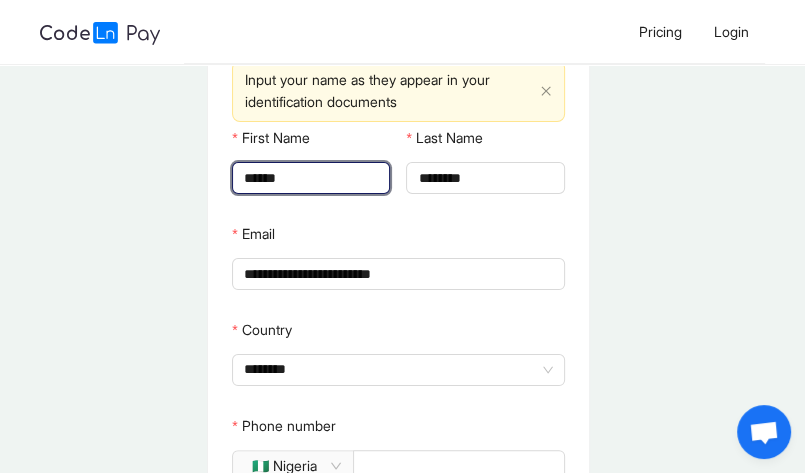 type on "**********" 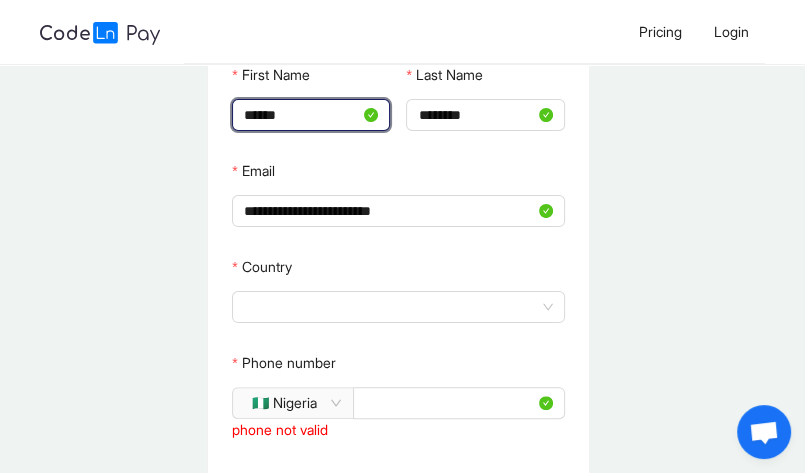 scroll, scrollTop: 200, scrollLeft: 0, axis: vertical 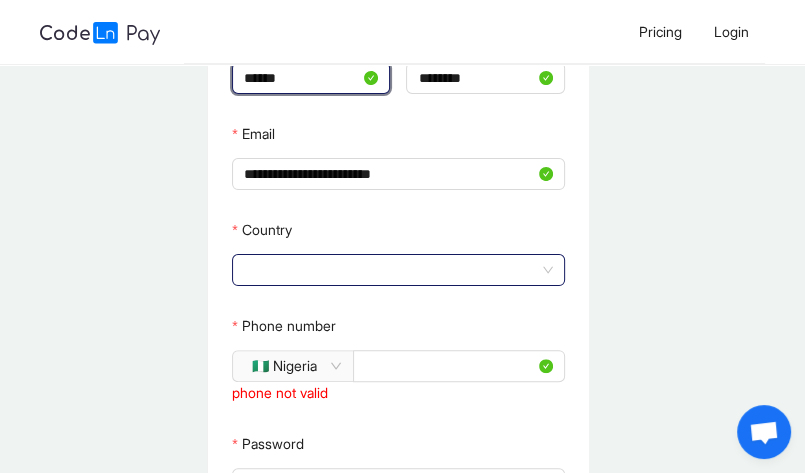 click 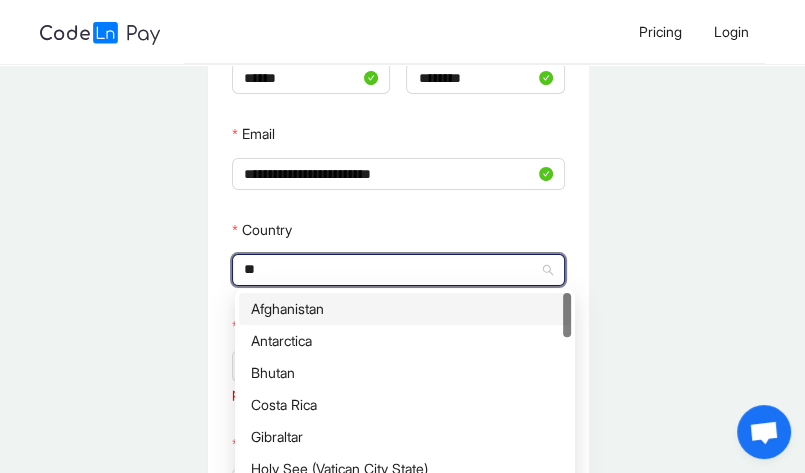 type on "********" 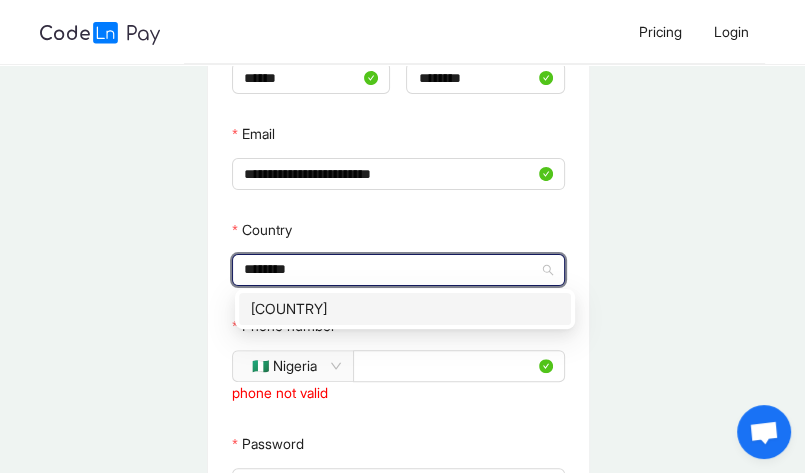 click on "[COUNTRY]" at bounding box center [405, 309] 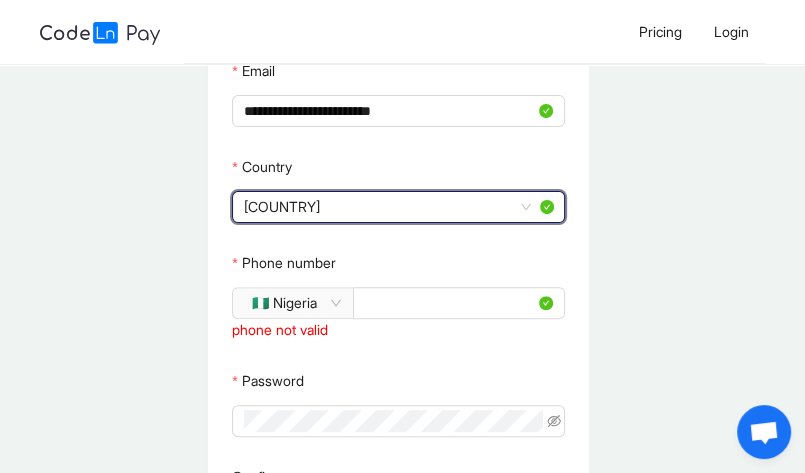 scroll, scrollTop: 300, scrollLeft: 0, axis: vertical 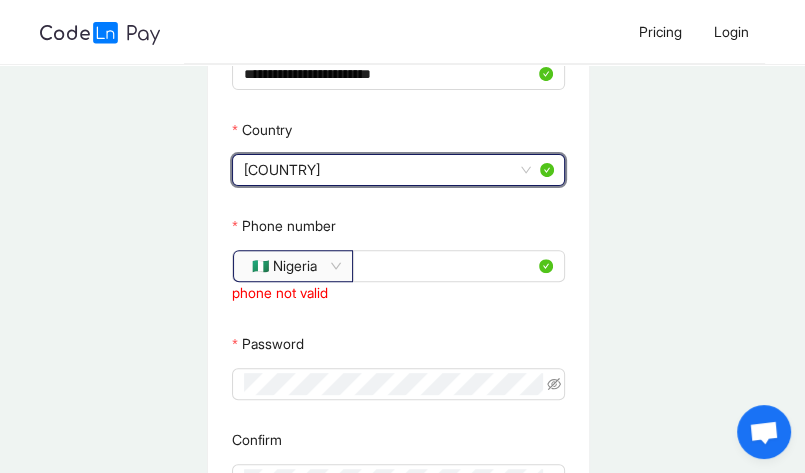 click on "🇳🇬 Nigeria" 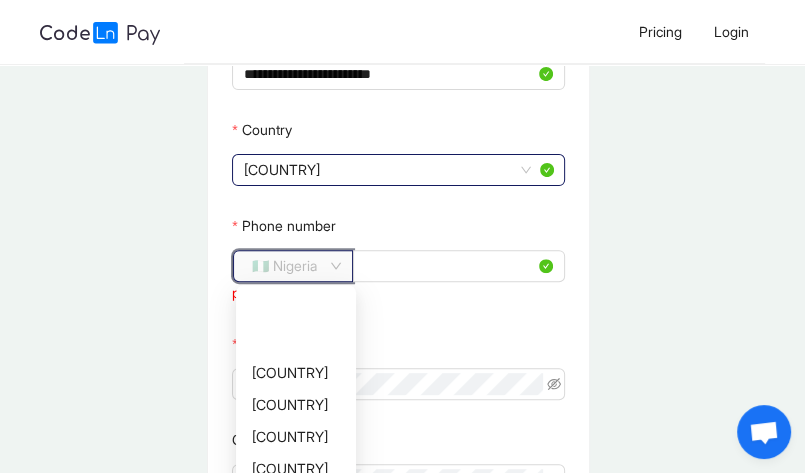 scroll, scrollTop: 5328, scrollLeft: 0, axis: vertical 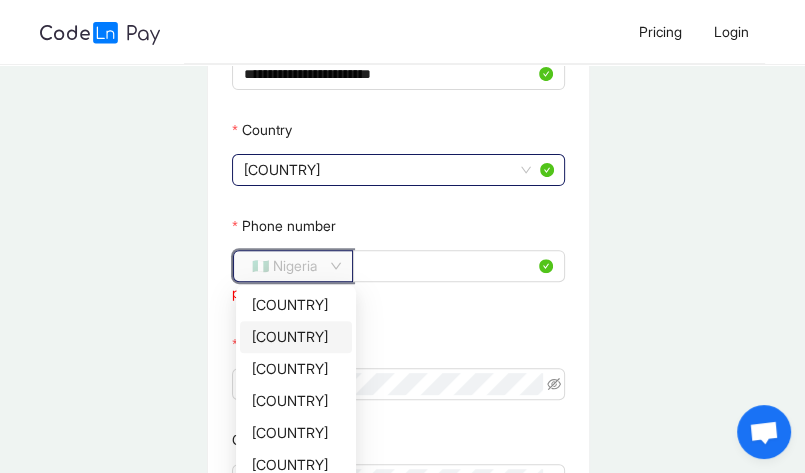 click on "[COUNTRY]" at bounding box center [296, 337] 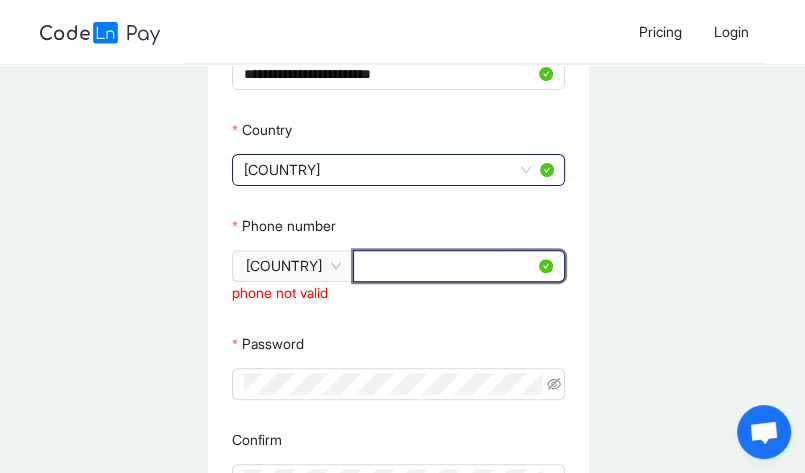 click on "**********" at bounding box center [450, 266] 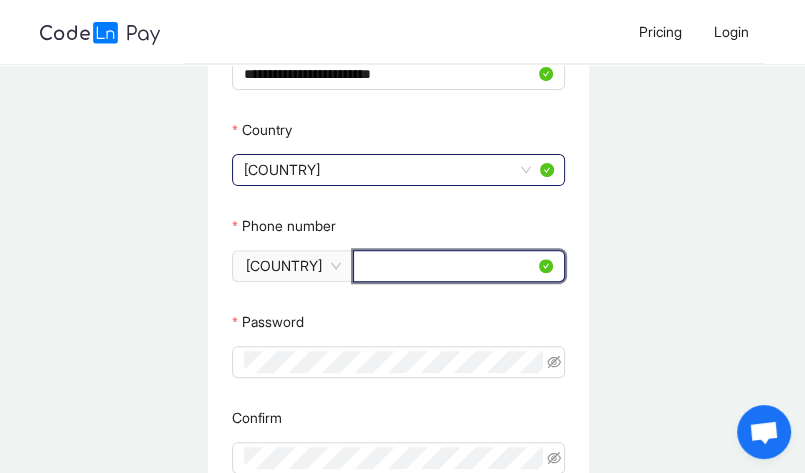 click on "*********" at bounding box center [450, 266] 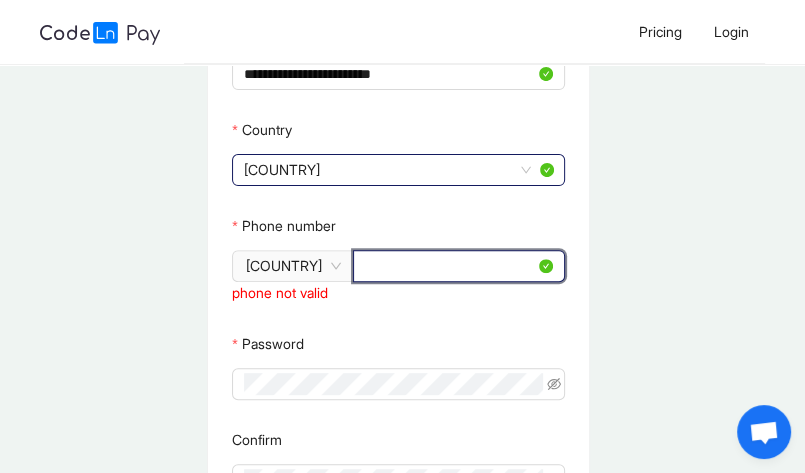 type on "*" 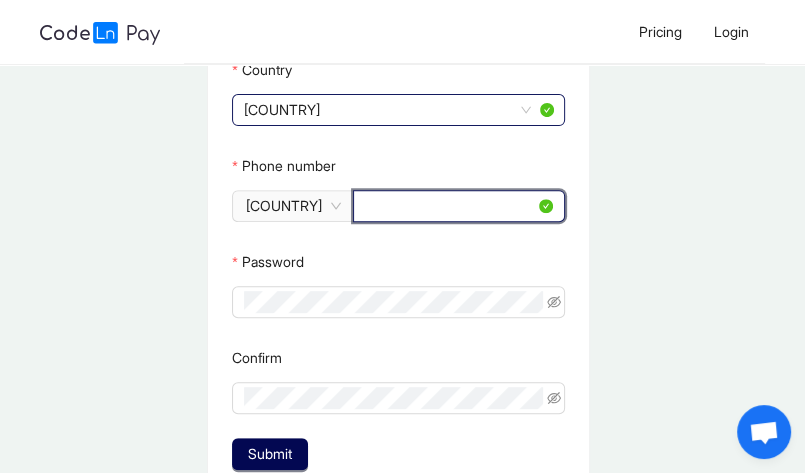 scroll, scrollTop: 400, scrollLeft: 0, axis: vertical 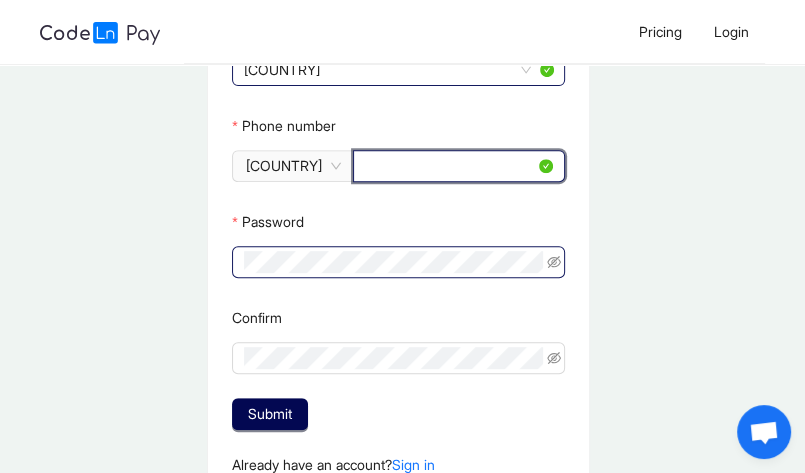 type on "*********" 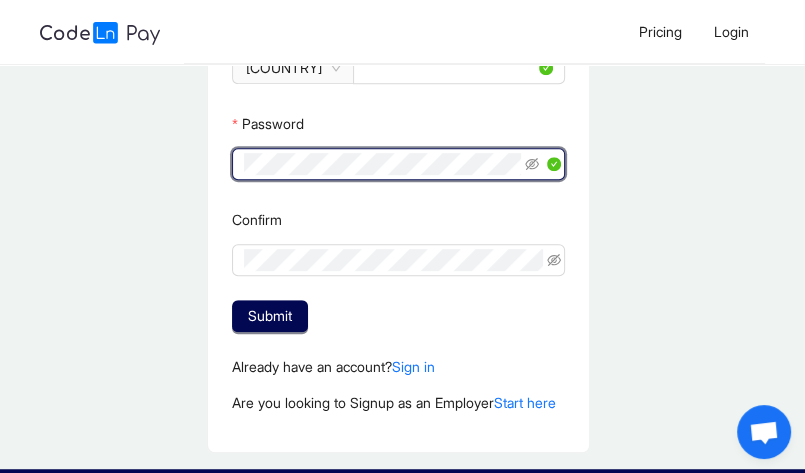 scroll, scrollTop: 500, scrollLeft: 0, axis: vertical 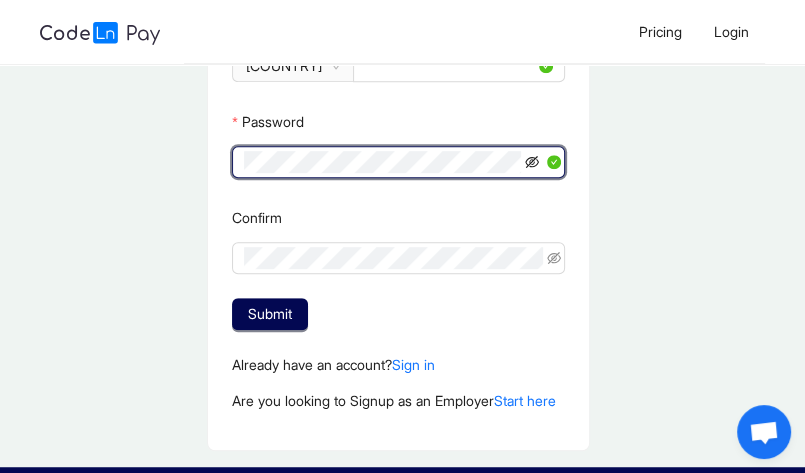 click 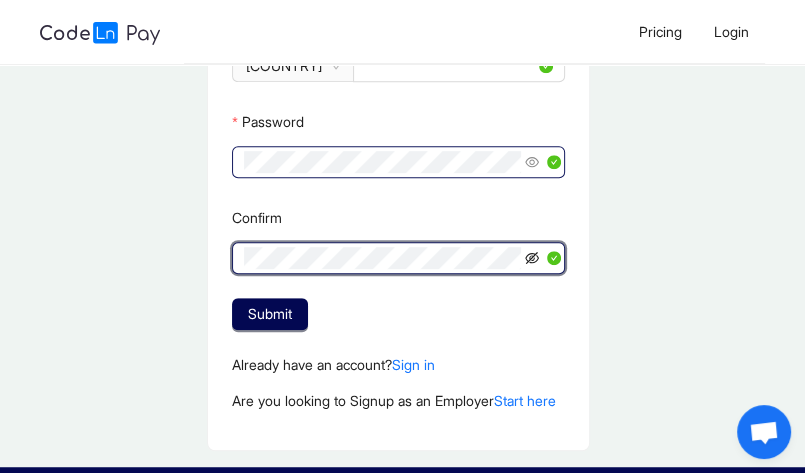 click 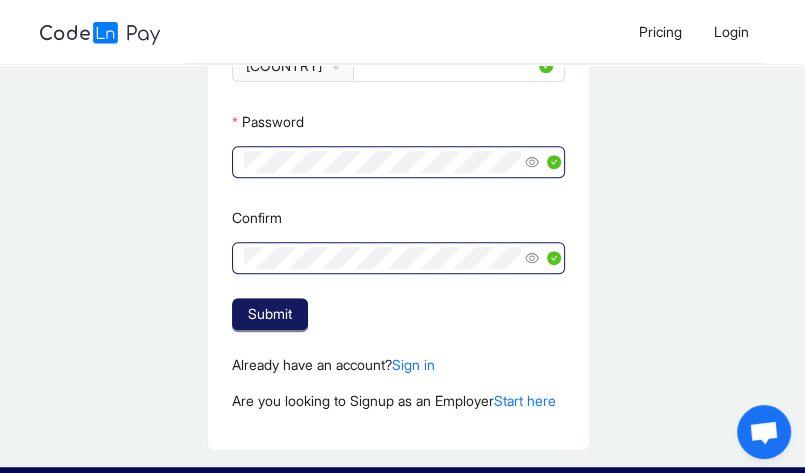 click on "Submit" 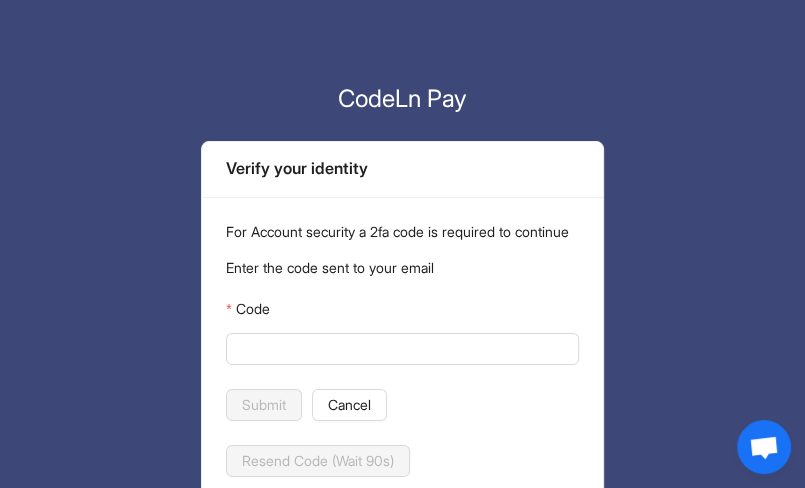 scroll, scrollTop: 35, scrollLeft: 0, axis: vertical 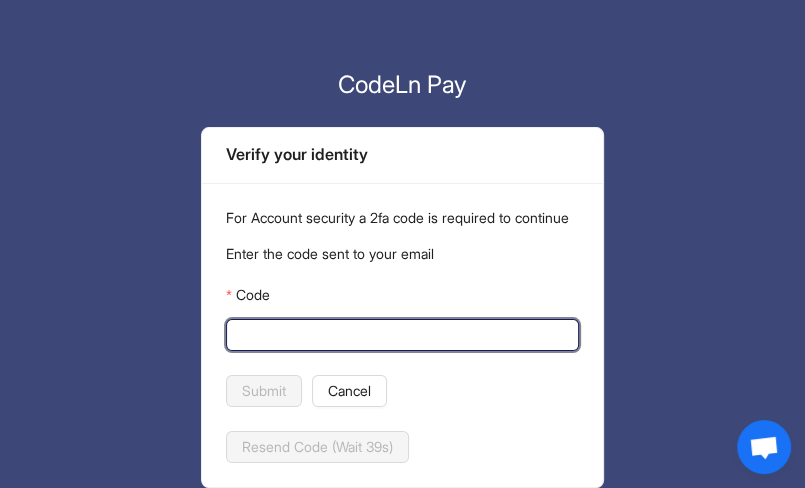 paste on "******" 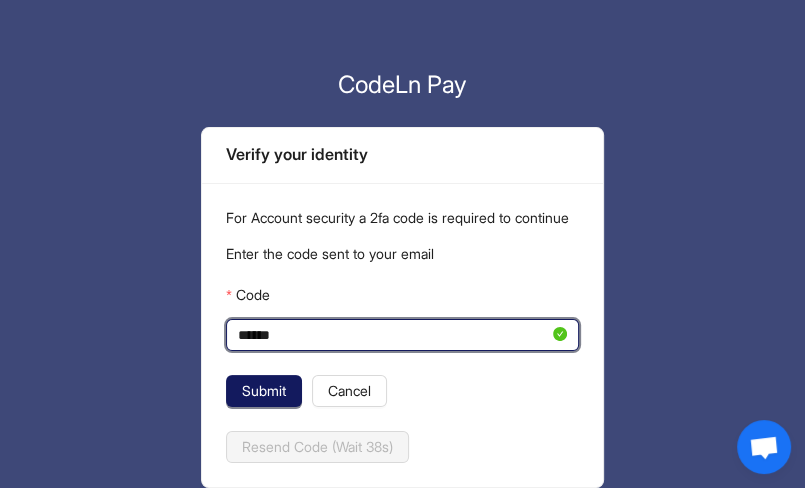 type on "******" 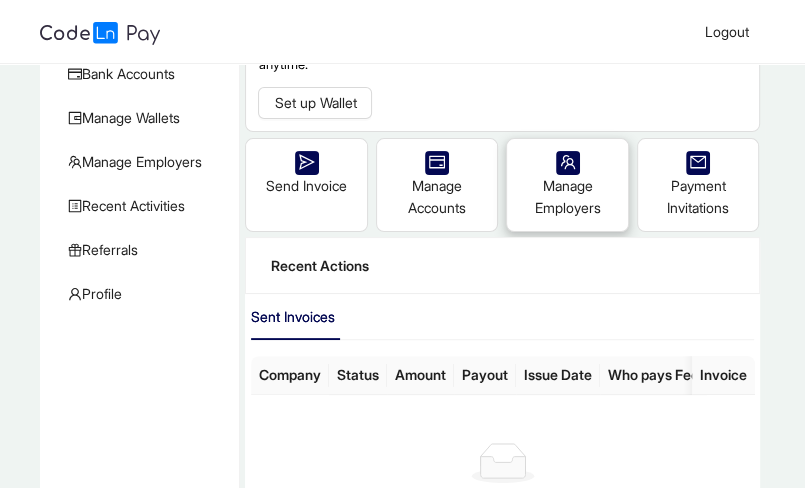 scroll, scrollTop: 0, scrollLeft: 0, axis: both 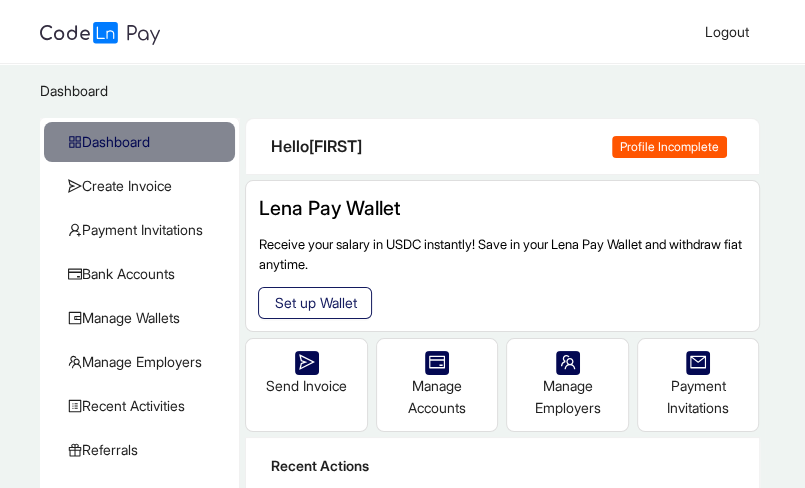 click on "Set up Wallet" 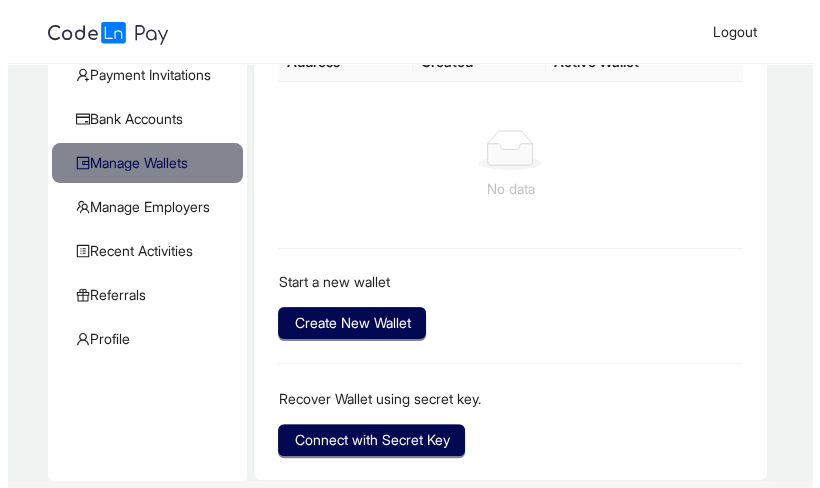 scroll, scrollTop: 116, scrollLeft: 0, axis: vertical 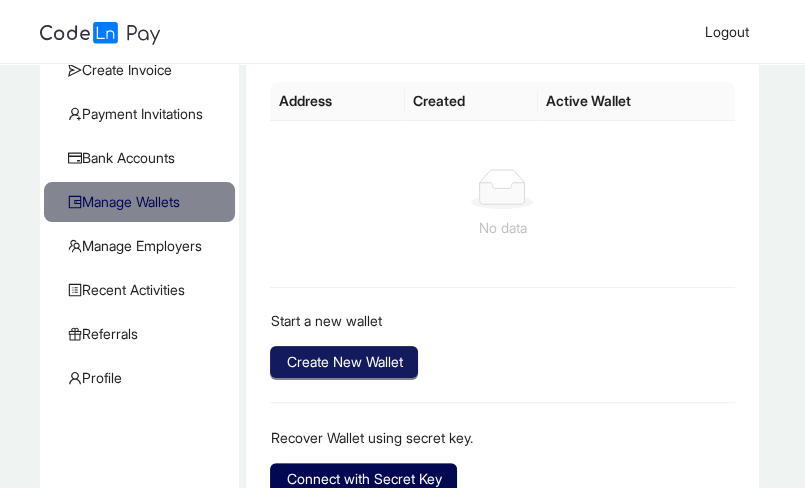 click on "Create New Wallet" 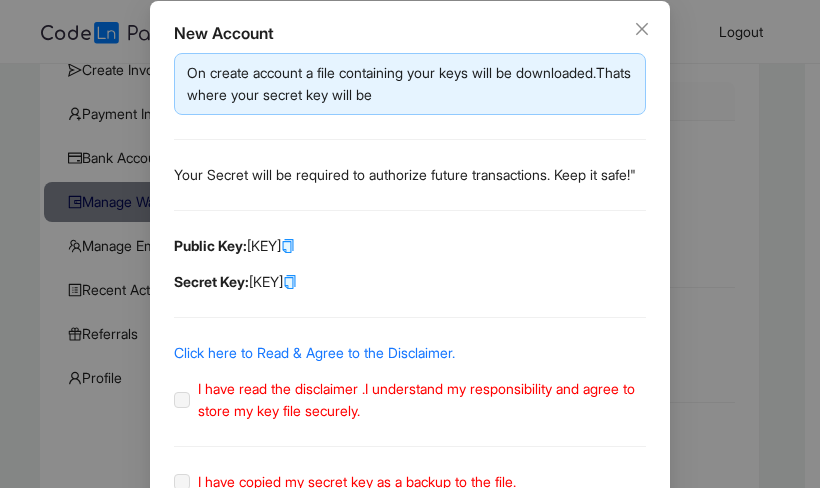 scroll, scrollTop: 100, scrollLeft: 0, axis: vertical 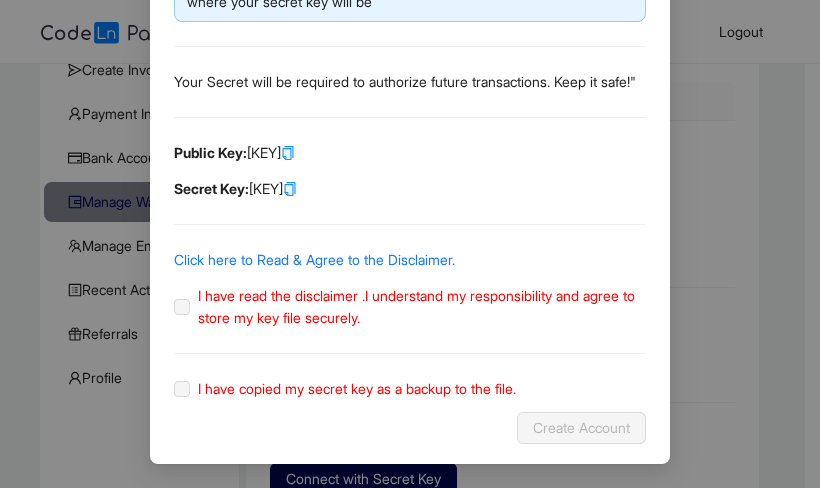 click on "I have read the disclaimer .I understand my responsibility and agree to store my key file securely." 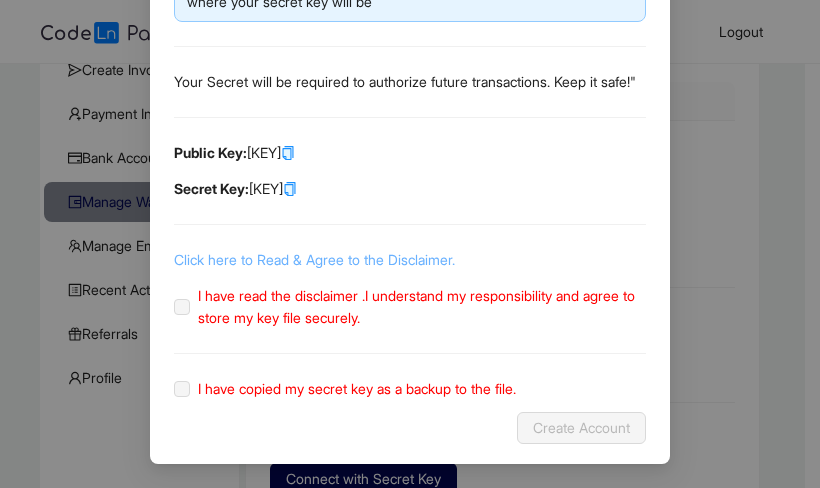 click on "Click here to Read & Agree to the Disclaimer." at bounding box center [314, 259] 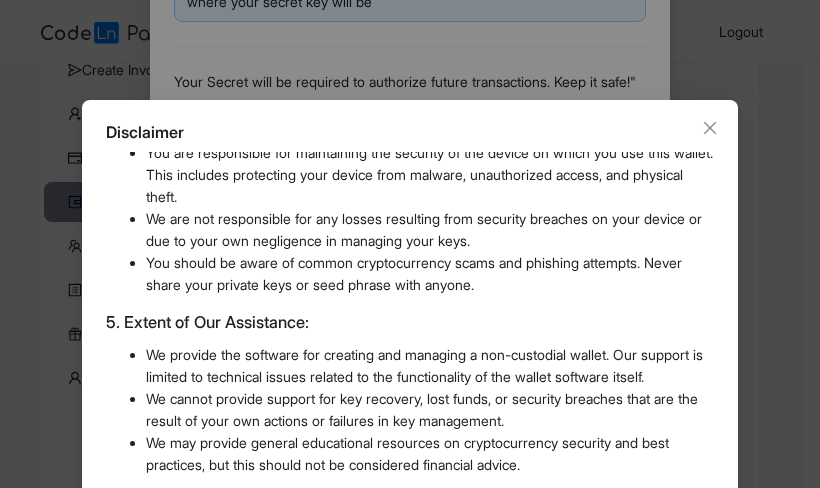 scroll, scrollTop: 860, scrollLeft: 0, axis: vertical 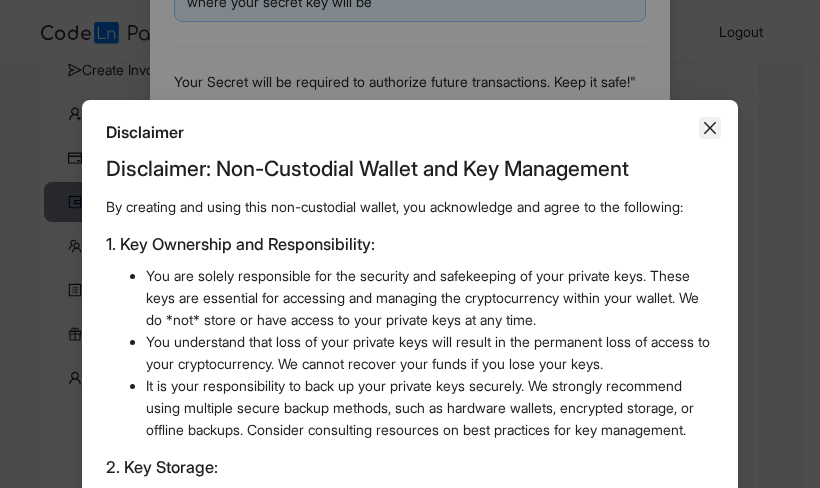 click 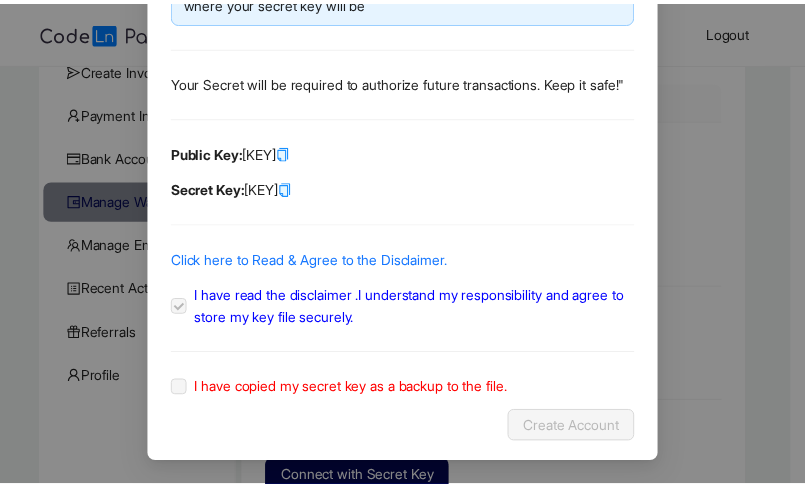 scroll, scrollTop: 212, scrollLeft: 0, axis: vertical 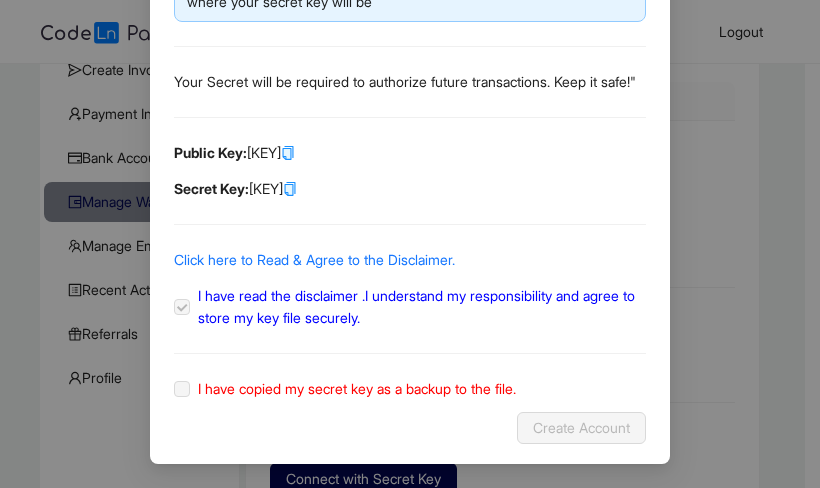 click on "I have copied my secret key as a backup to the file." 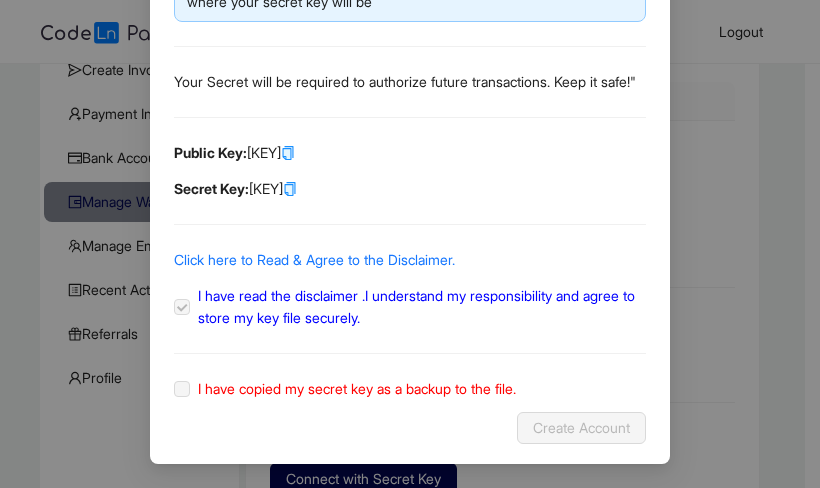 click 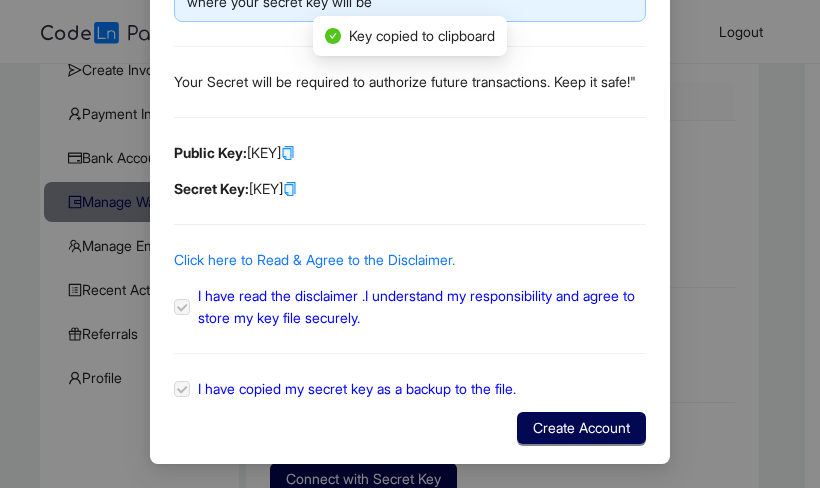 click on "Secret Key:  [KEY]" 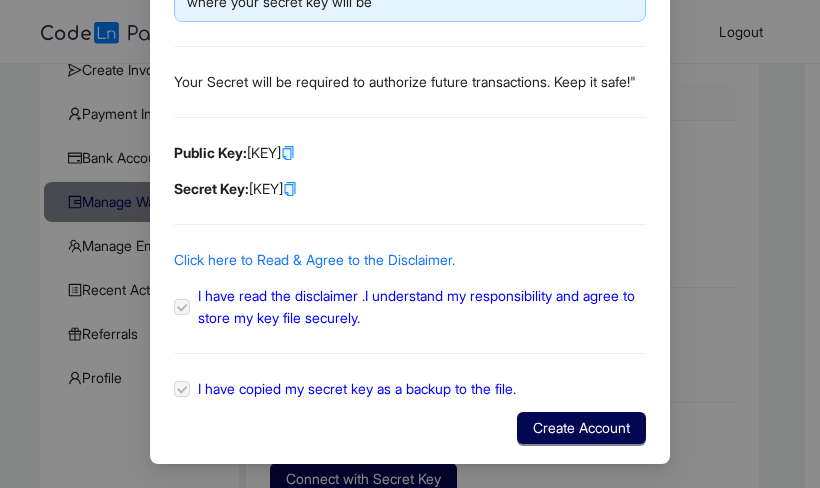 click 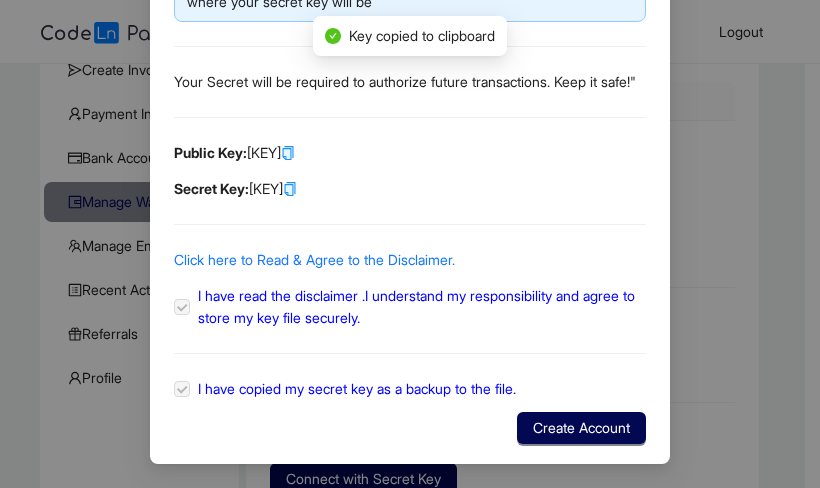 click 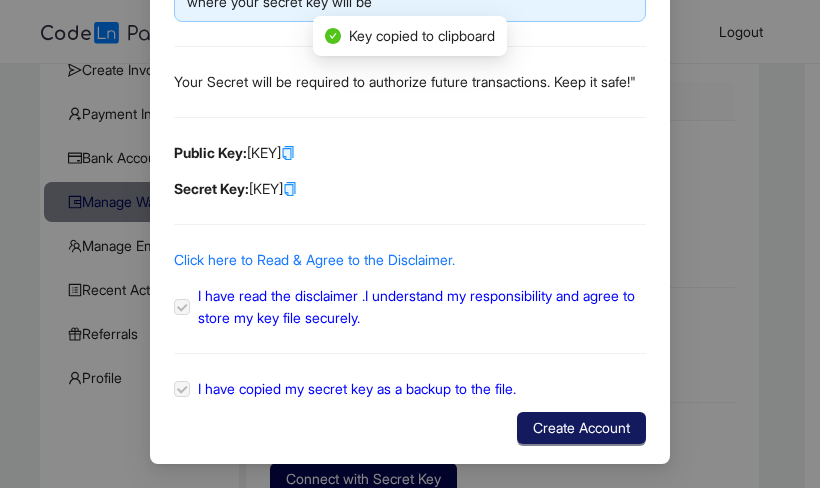 click on "Create Account" 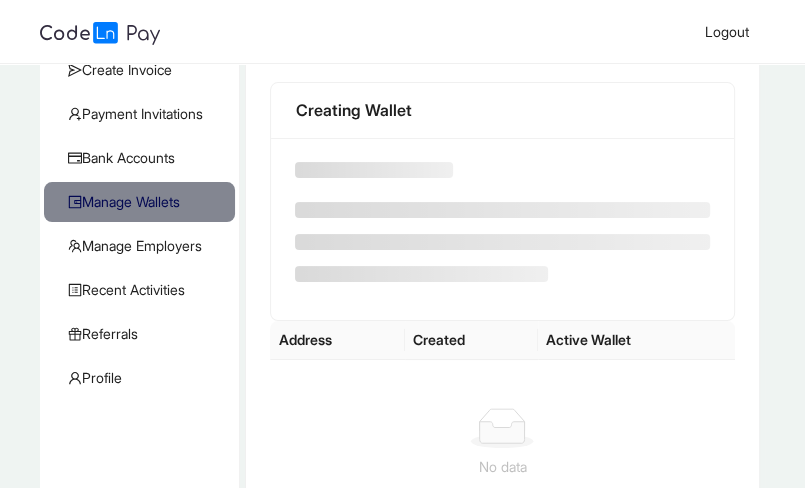 scroll, scrollTop: 112, scrollLeft: 0, axis: vertical 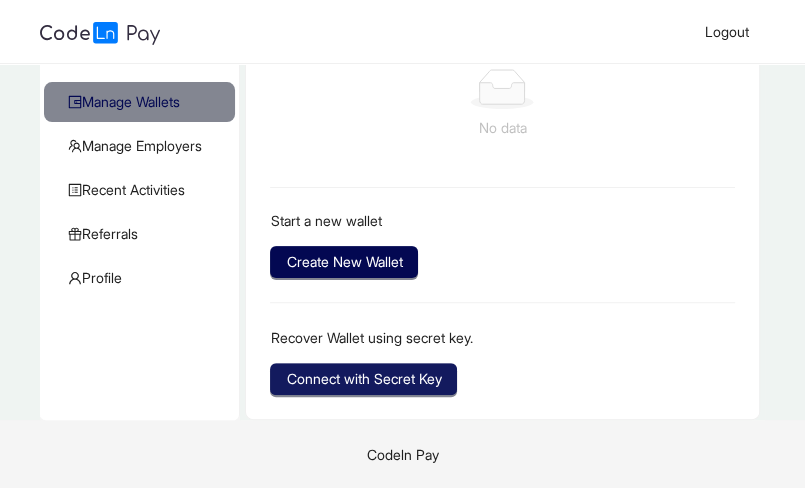 click on "Connect with Secret Key" 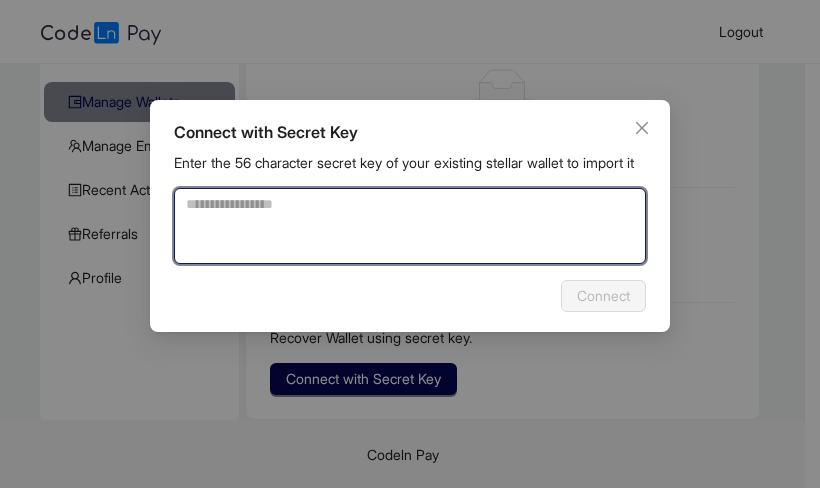 paste on "**********" 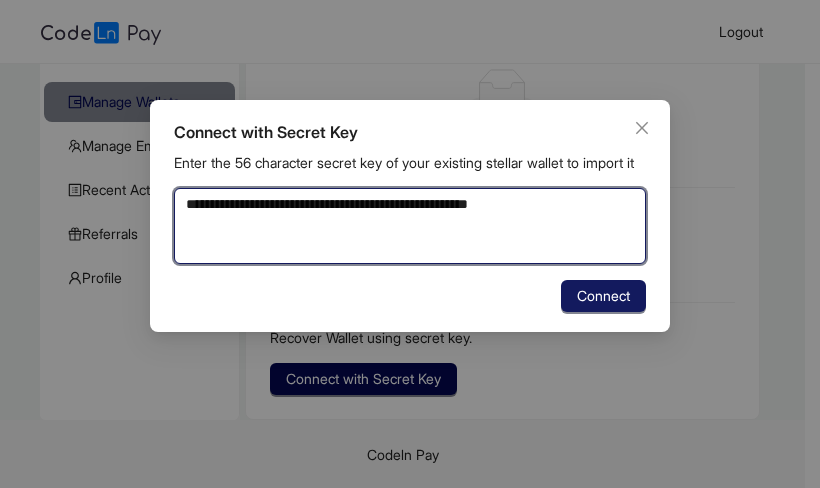 type on "**********" 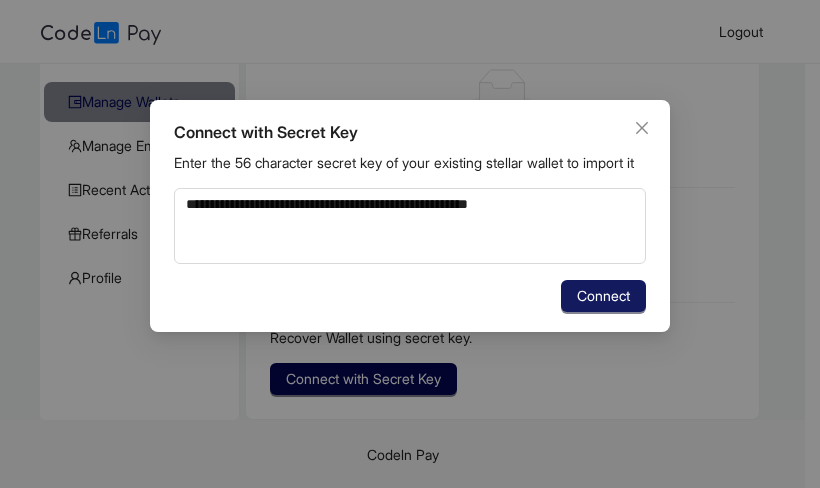 click on "Connect" 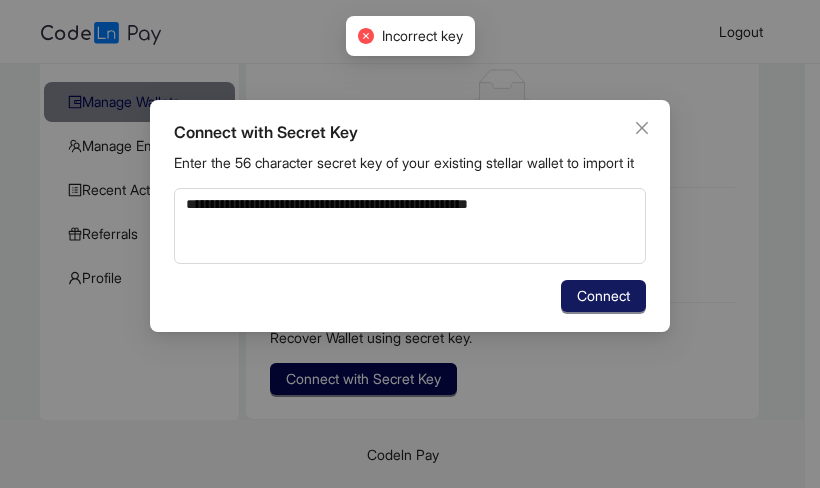 click on "Connect" 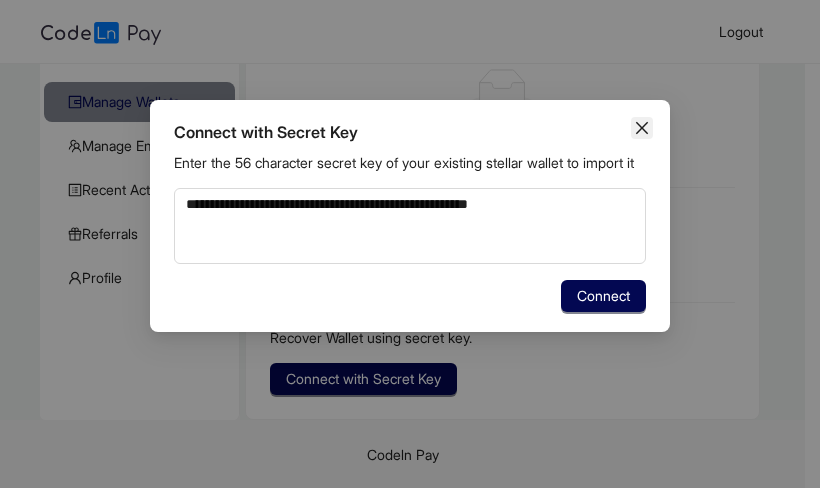 click 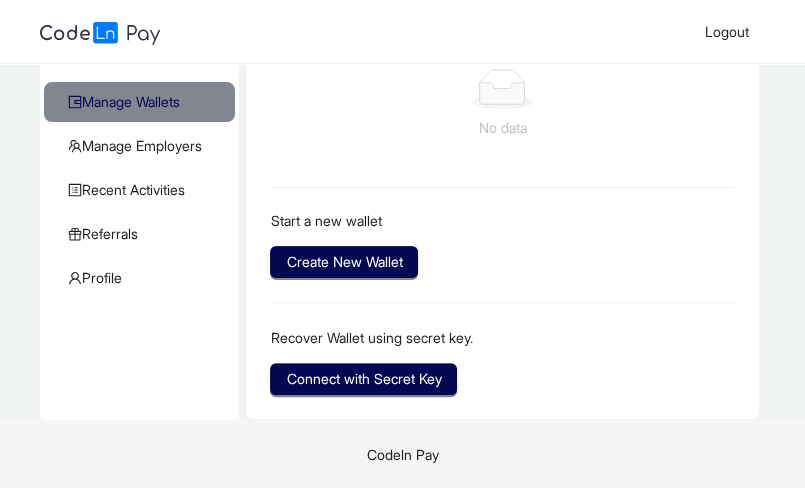 type 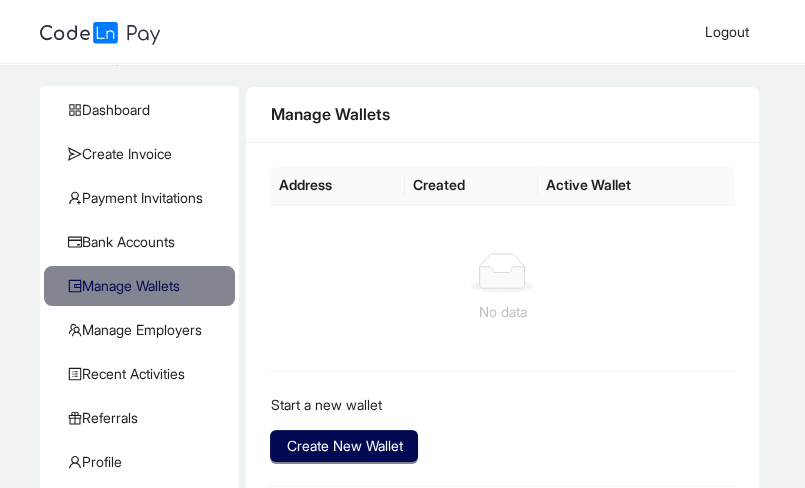 scroll, scrollTop: 16, scrollLeft: 0, axis: vertical 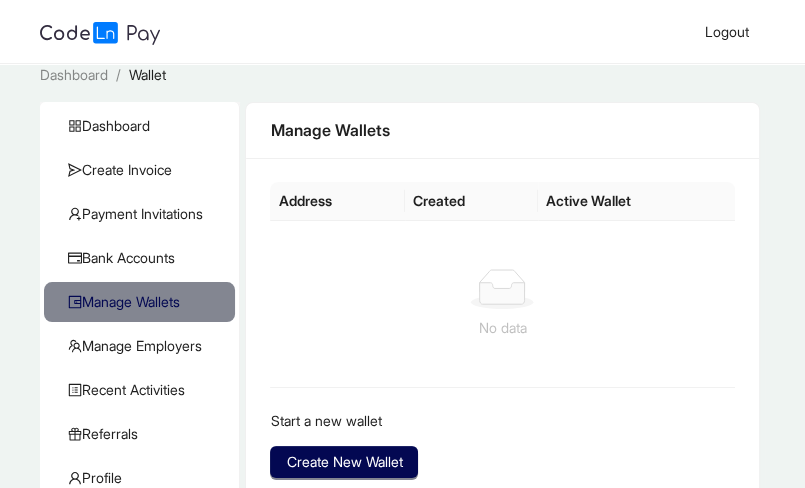 click on "Created" 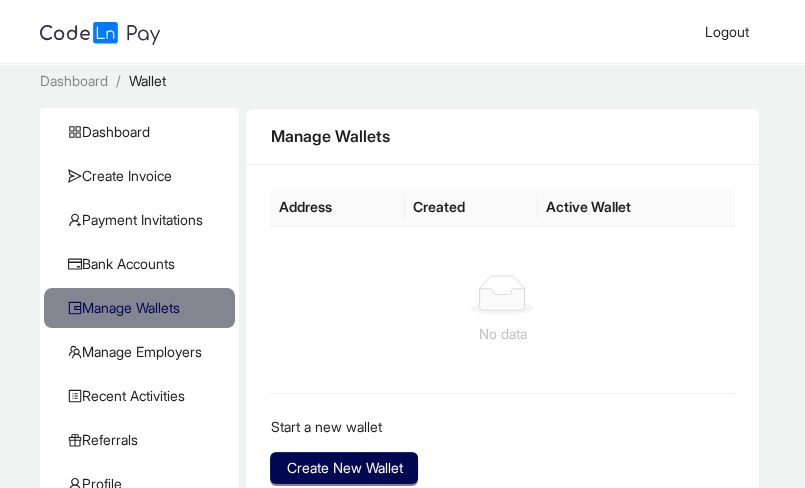 scroll, scrollTop: 0, scrollLeft: 0, axis: both 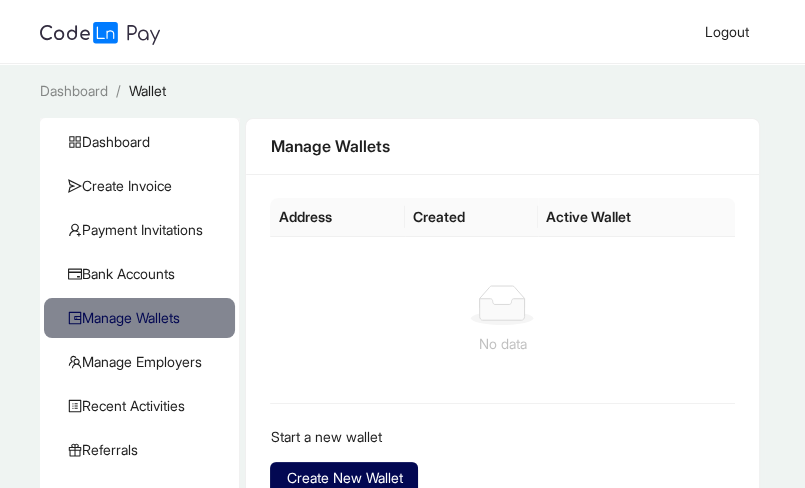 click on "Dashboard / Wallet /" at bounding box center [402, 91] 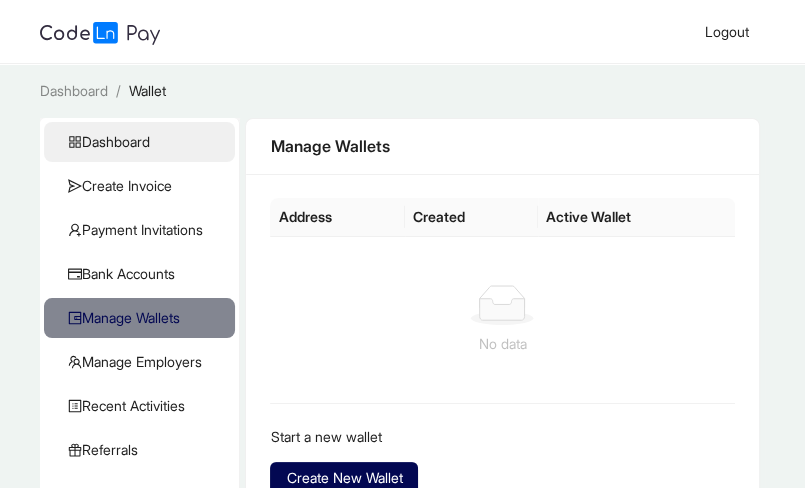 click on "Dashboard" 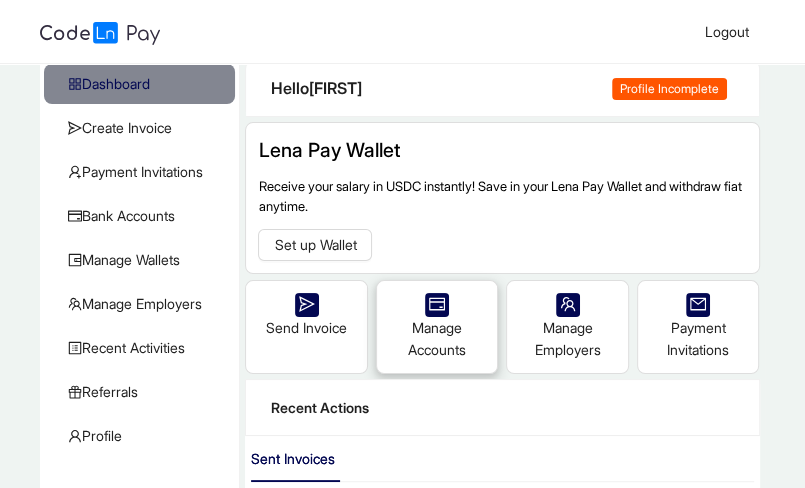 scroll, scrollTop: 56, scrollLeft: 0, axis: vertical 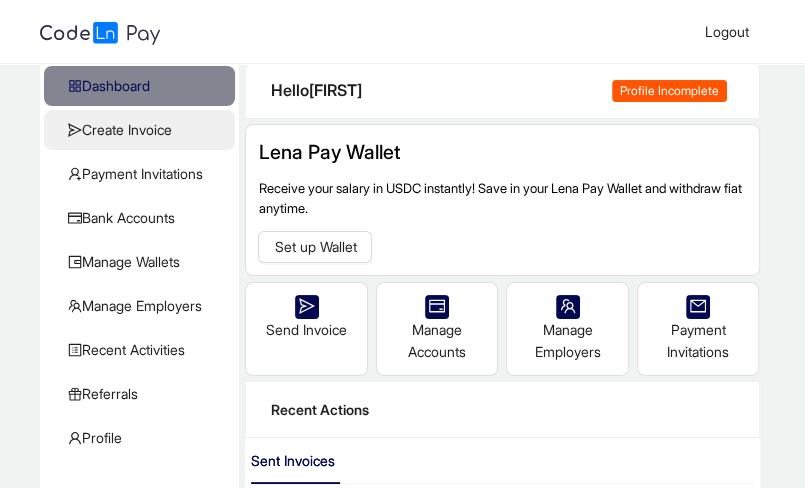 click on "Create Invoice" 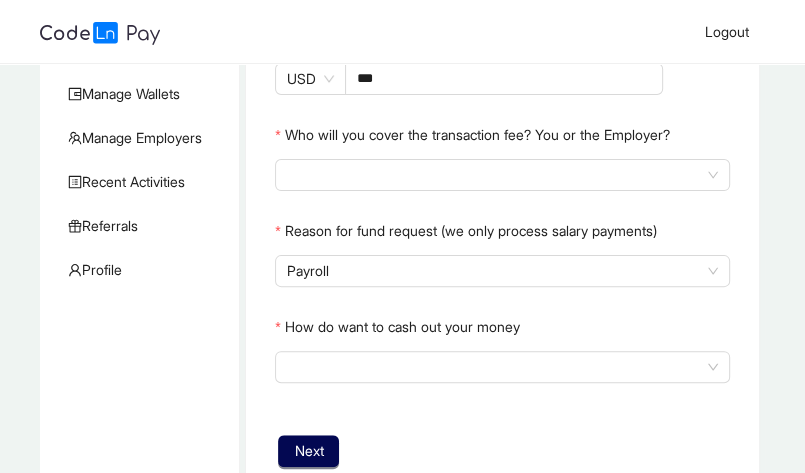 scroll, scrollTop: 112, scrollLeft: 0, axis: vertical 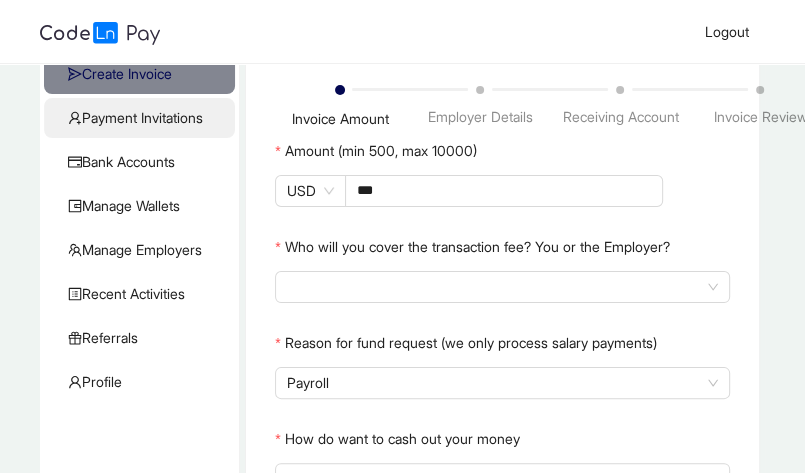 click on "Payment Invitations" 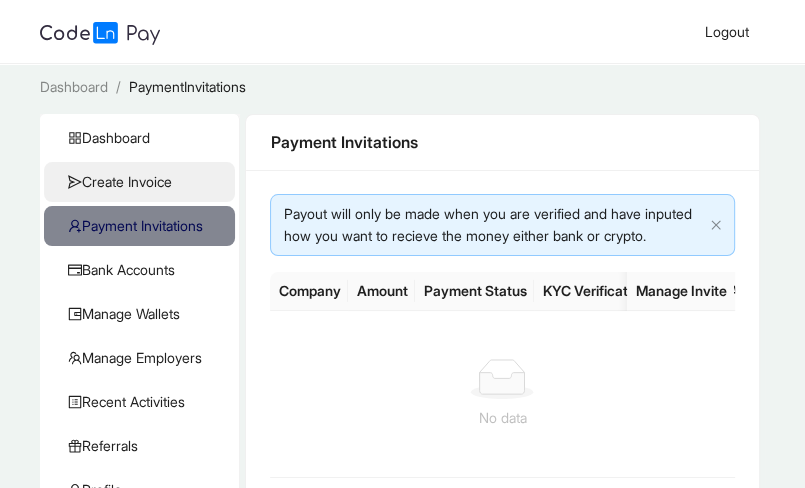scroll, scrollTop: 0, scrollLeft: 0, axis: both 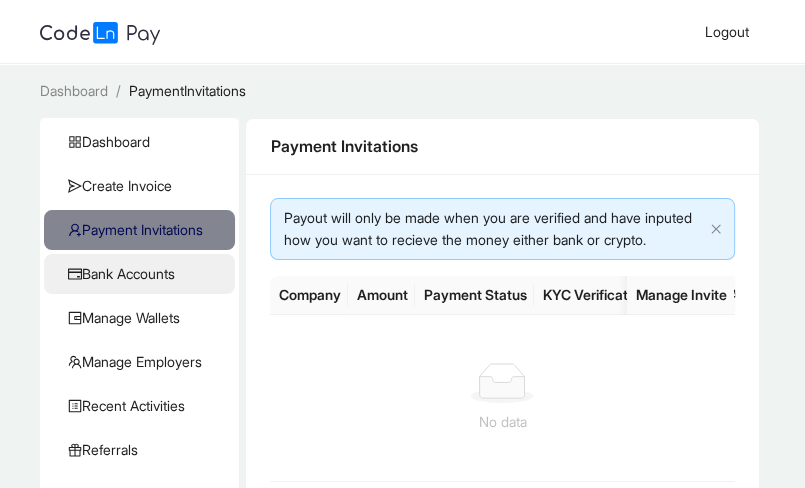 click on "Bank Accounts" 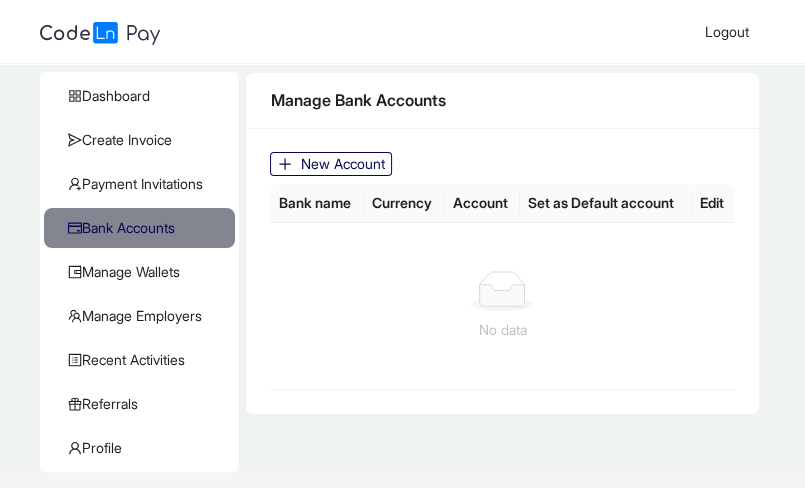 scroll, scrollTop: 99, scrollLeft: 0, axis: vertical 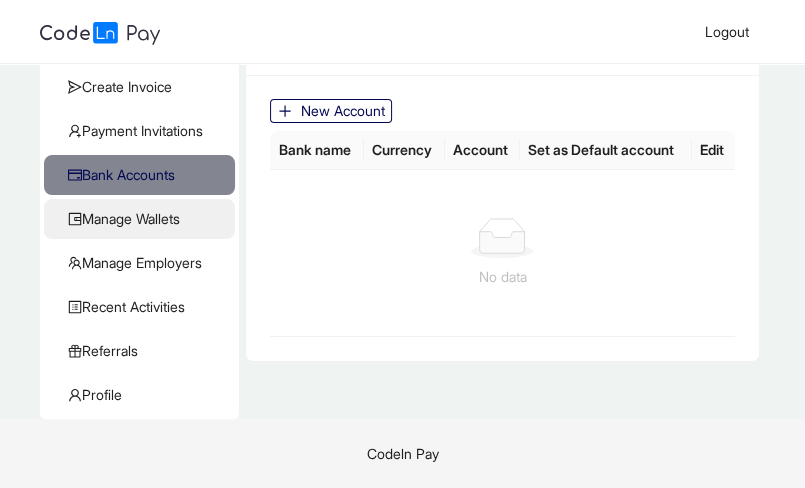 click on "Manage Wallets" 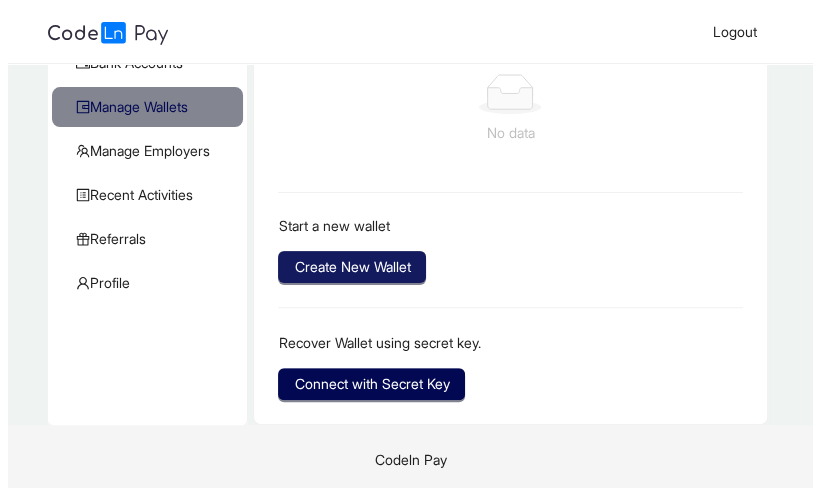 scroll, scrollTop: 216, scrollLeft: 0, axis: vertical 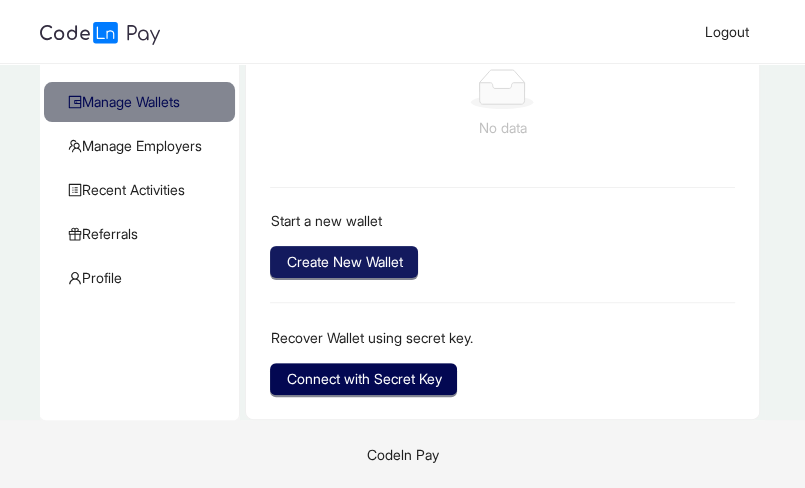 click on "Create New Wallet" 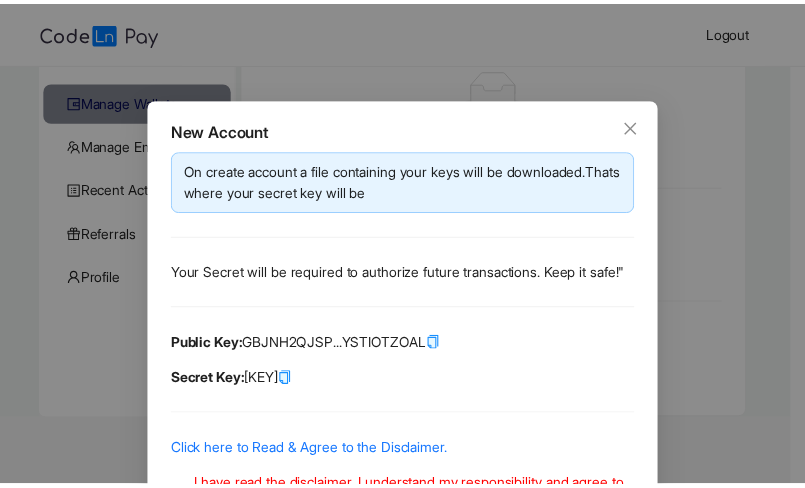 scroll, scrollTop: 0, scrollLeft: 0, axis: both 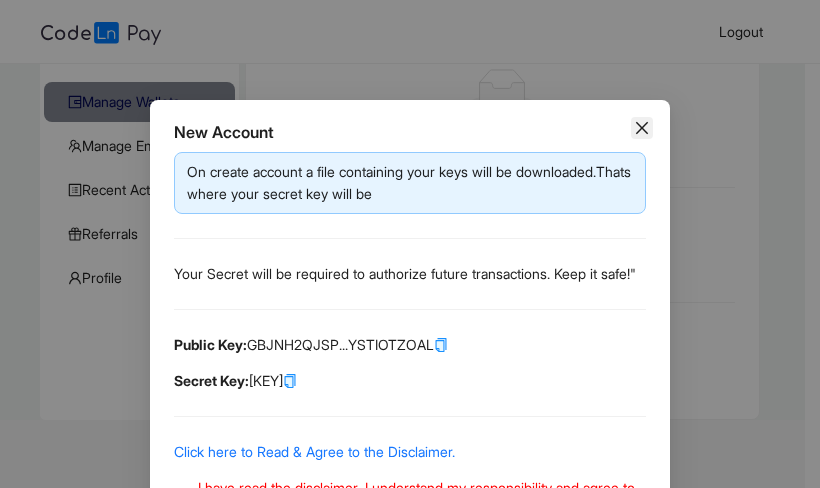 click 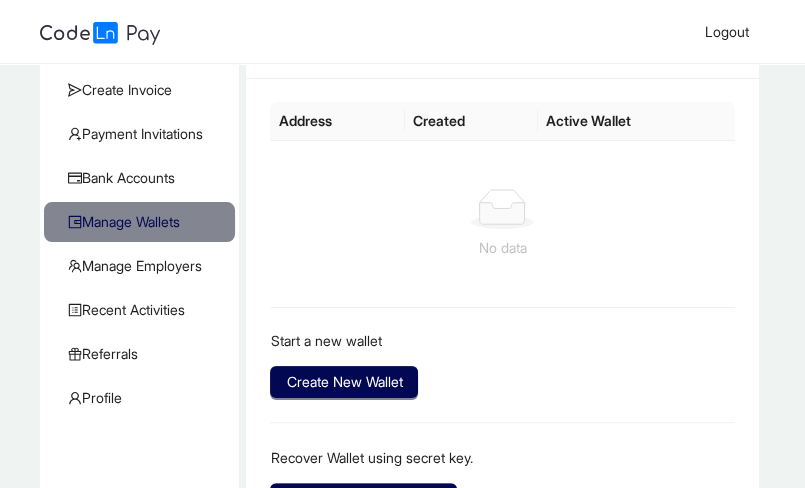 scroll, scrollTop: 216, scrollLeft: 0, axis: vertical 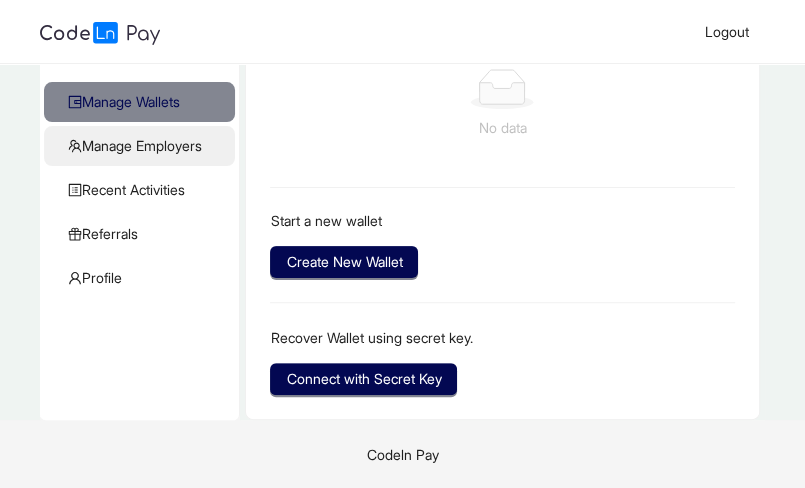 click on "Manage Employers" 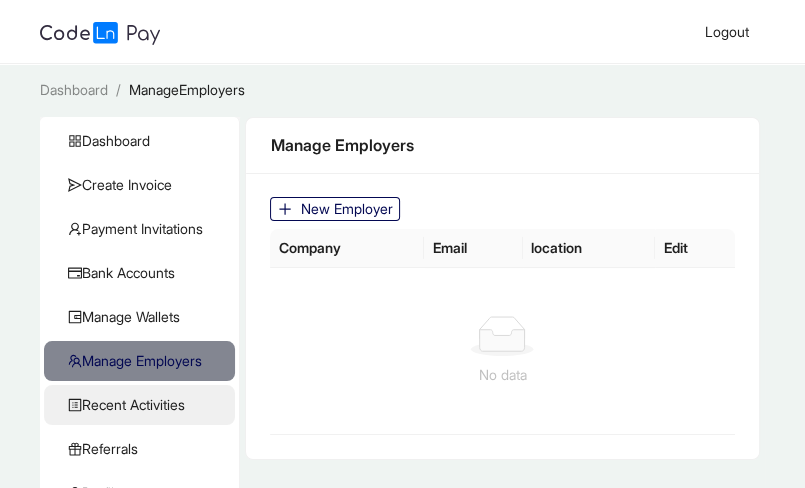 scroll, scrollTop: 99, scrollLeft: 0, axis: vertical 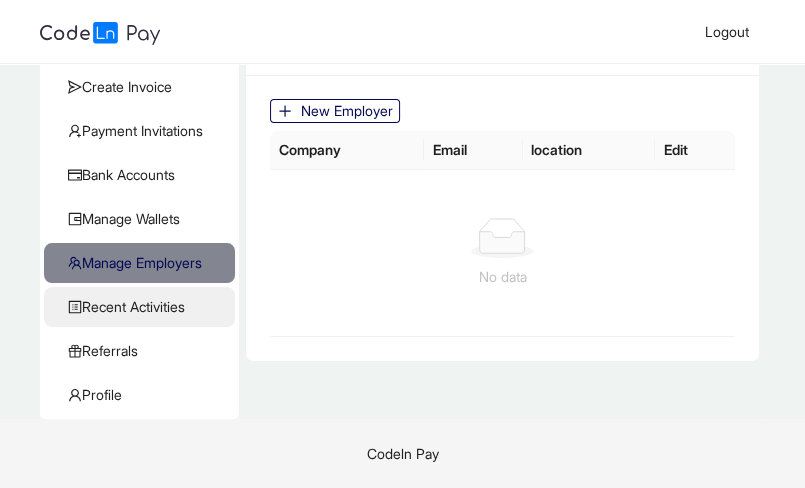 click on "Recent Activities" 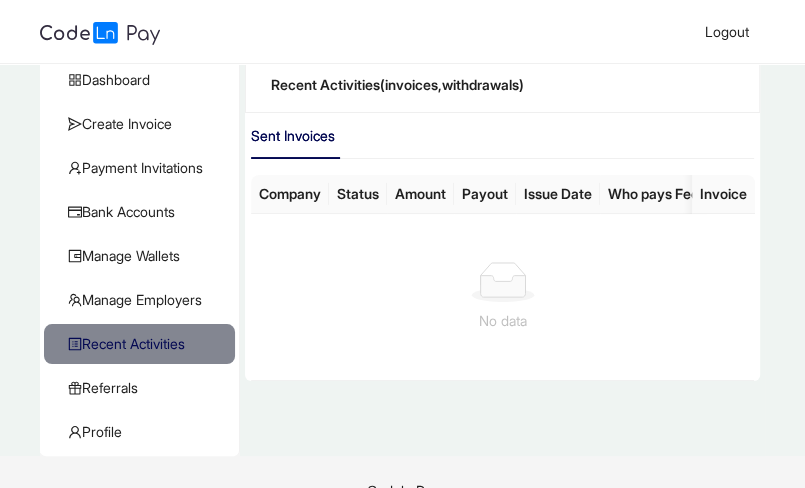 scroll, scrollTop: 99, scrollLeft: 0, axis: vertical 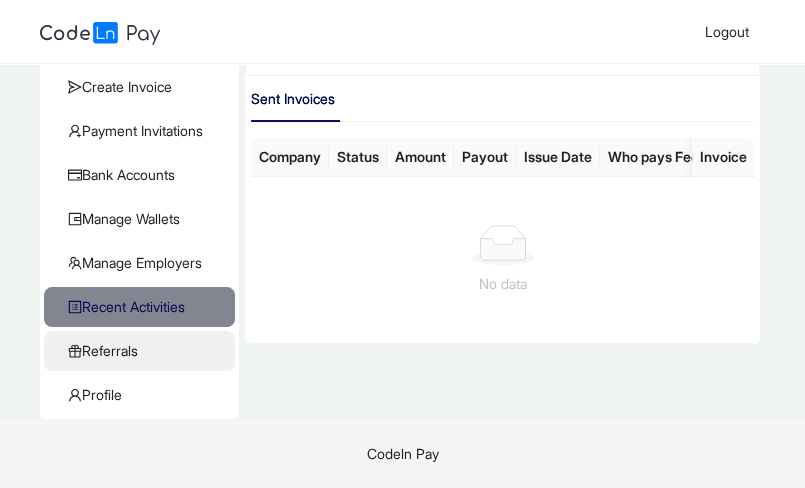 click on "Referrals" 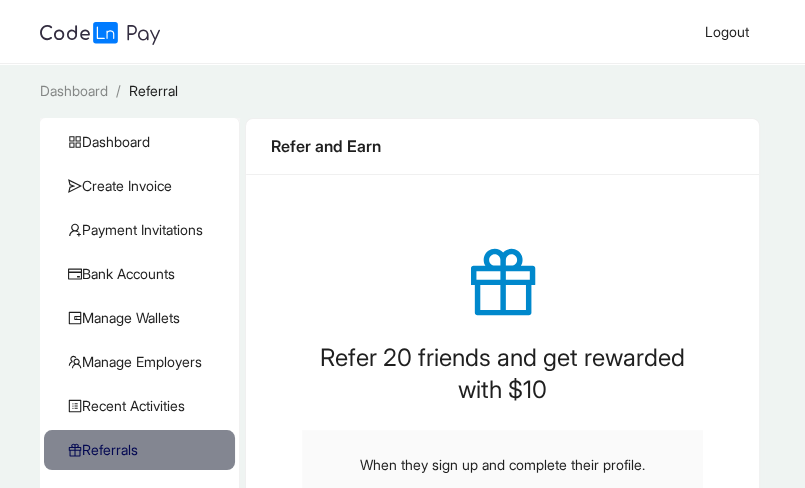 scroll, scrollTop: 100, scrollLeft: 0, axis: vertical 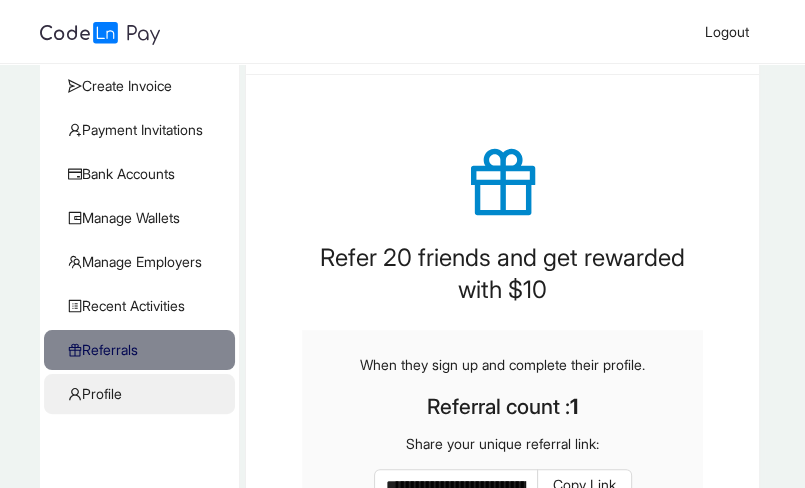 click on "Profile" 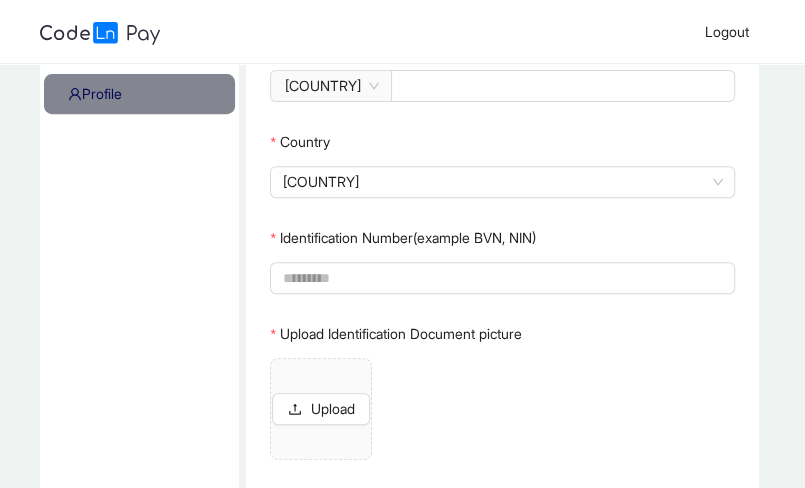 scroll, scrollTop: 400, scrollLeft: 0, axis: vertical 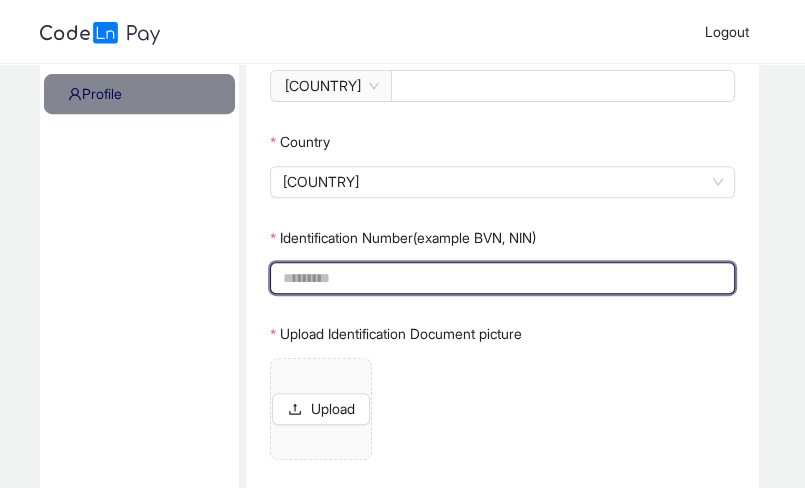 click on "Identification Number(example BVN, NIN)" at bounding box center [500, 278] 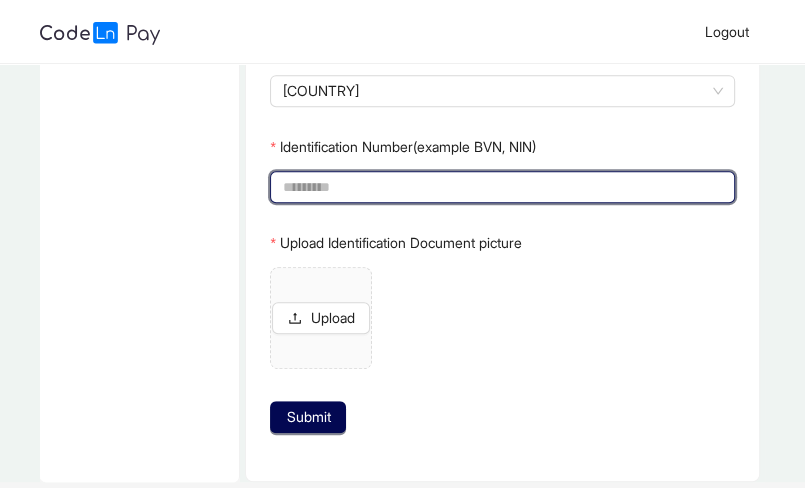 scroll, scrollTop: 453, scrollLeft: 0, axis: vertical 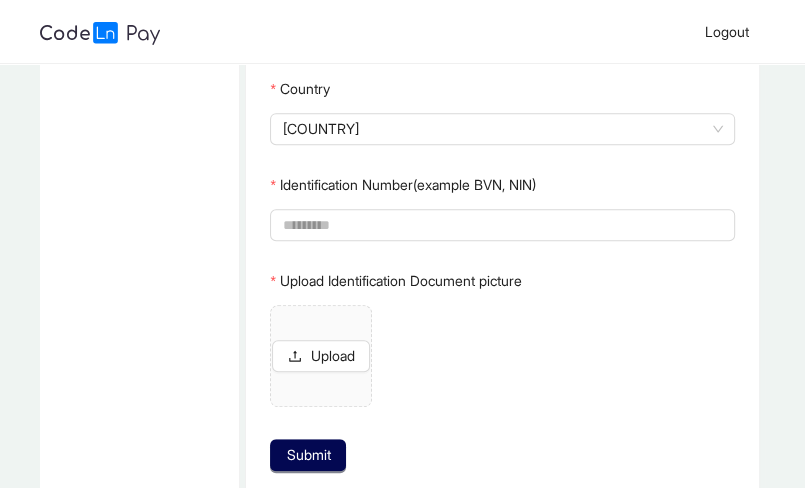 click on "First name  ****** Last name  ******** Phone number [COUNTRY] ********* Country [COUNTRY] Identification Number(example BVN, NIN)  Upload Identification Document  picture Upload Submit" at bounding box center [502, 128] 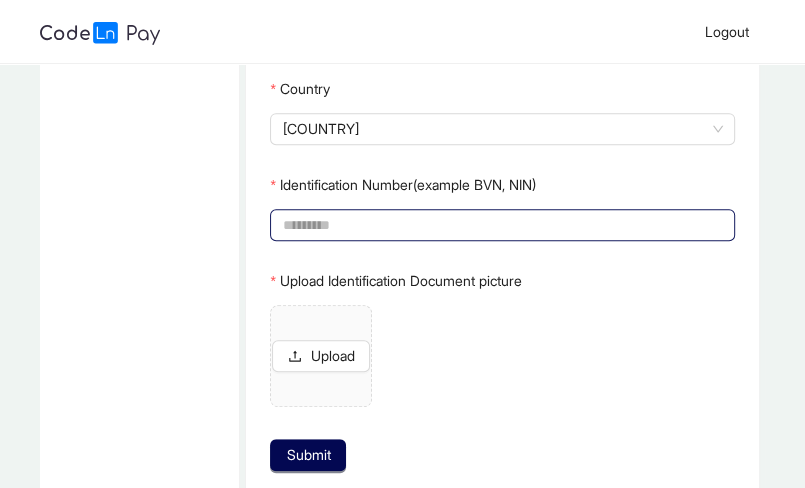 click on "Identification Number(example BVN, NIN)" at bounding box center [500, 225] 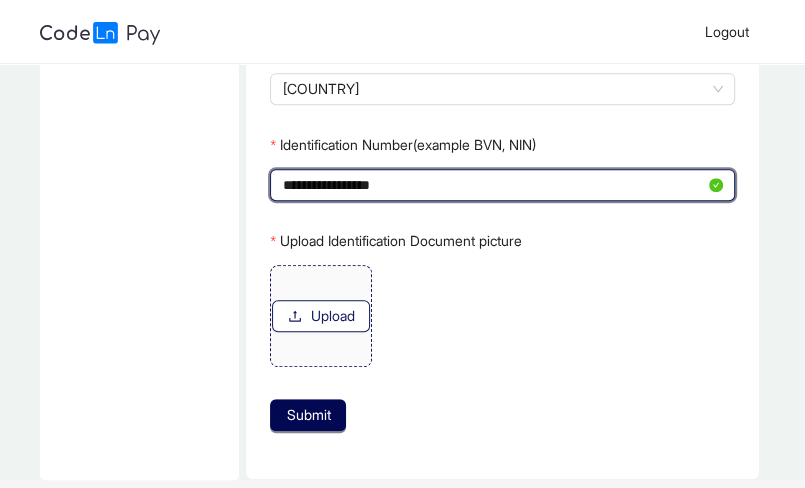 type on "**********" 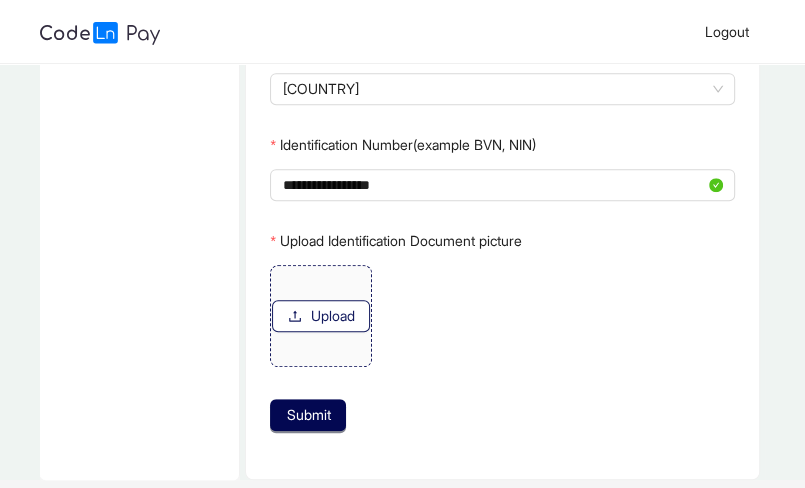 click on "Upload" 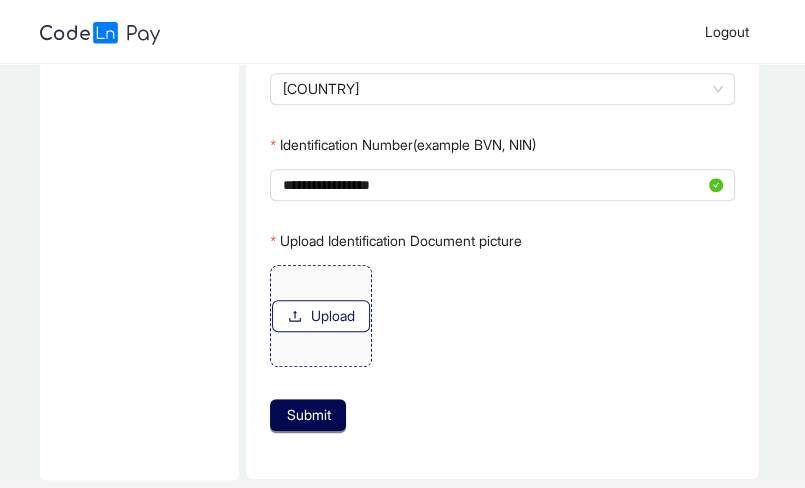 click on "Upload" 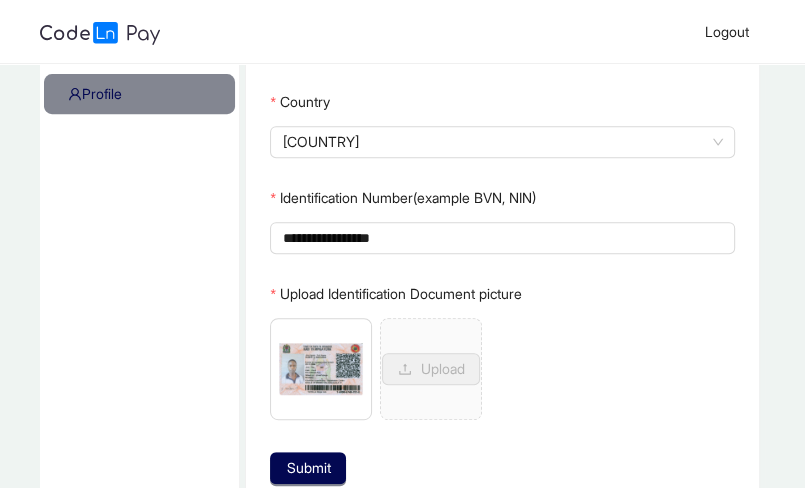 scroll, scrollTop: 513, scrollLeft: 0, axis: vertical 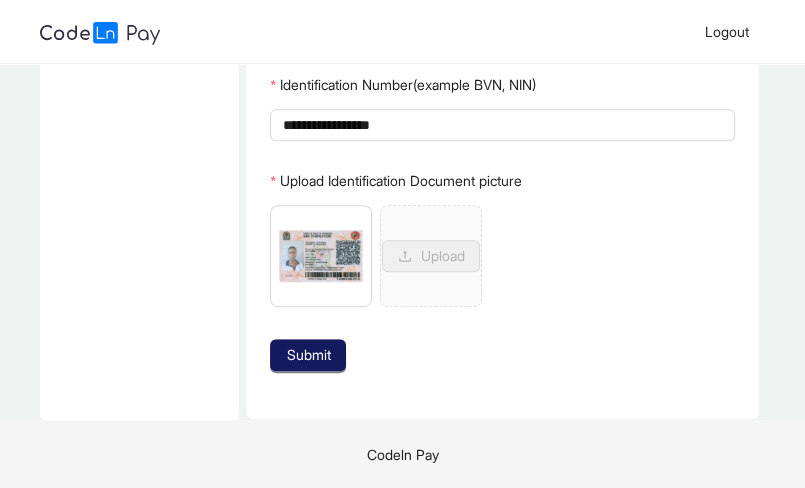 click on "Submit" 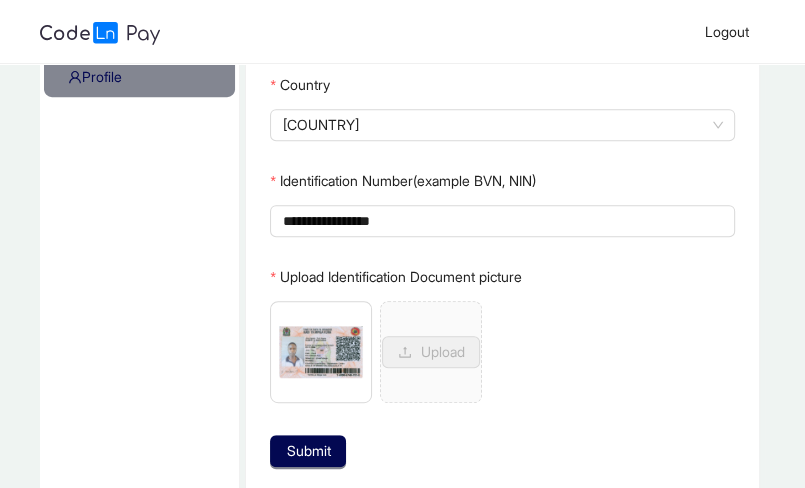 scroll, scrollTop: 513, scrollLeft: 0, axis: vertical 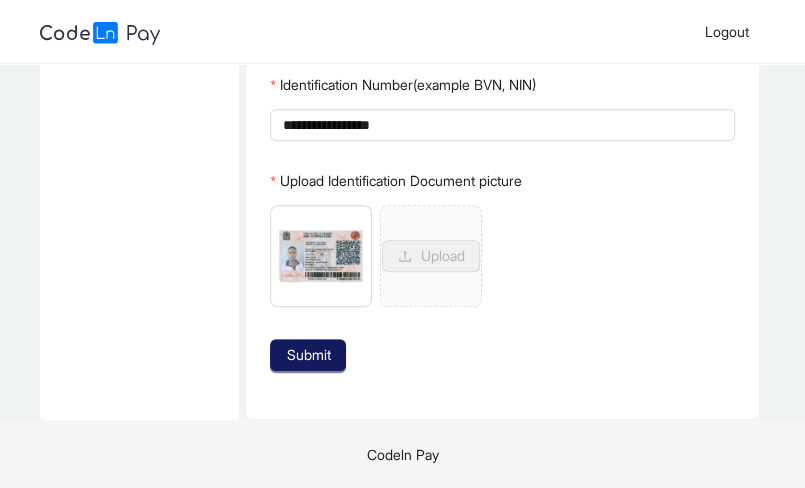 click on "Submit" 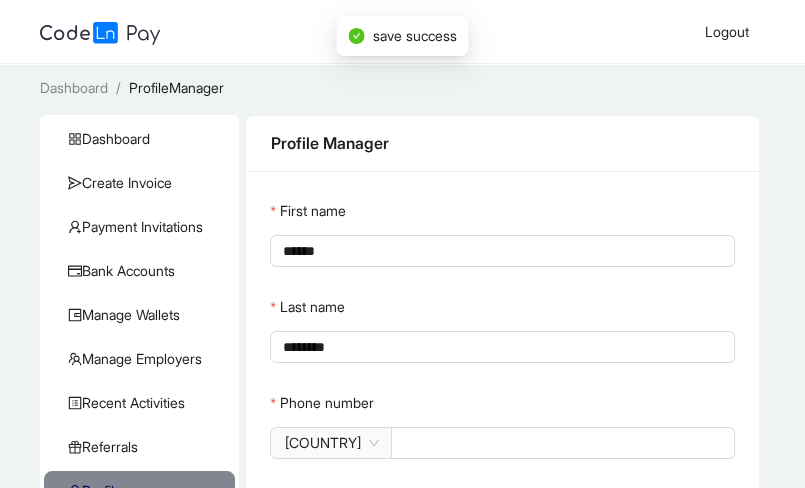 scroll, scrollTop: 0, scrollLeft: 0, axis: both 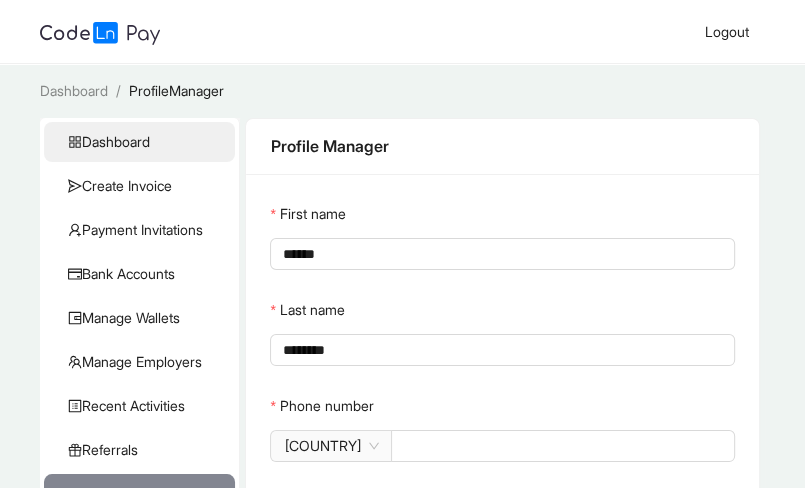 click on "Dashboard" 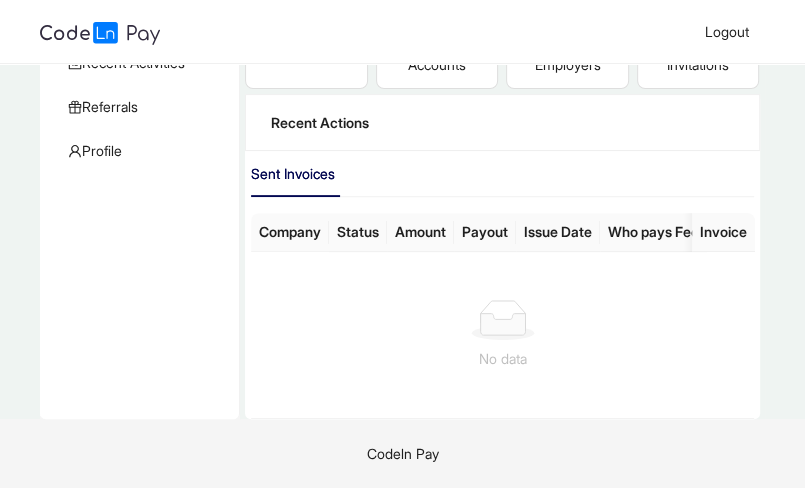 scroll, scrollTop: 56, scrollLeft: 0, axis: vertical 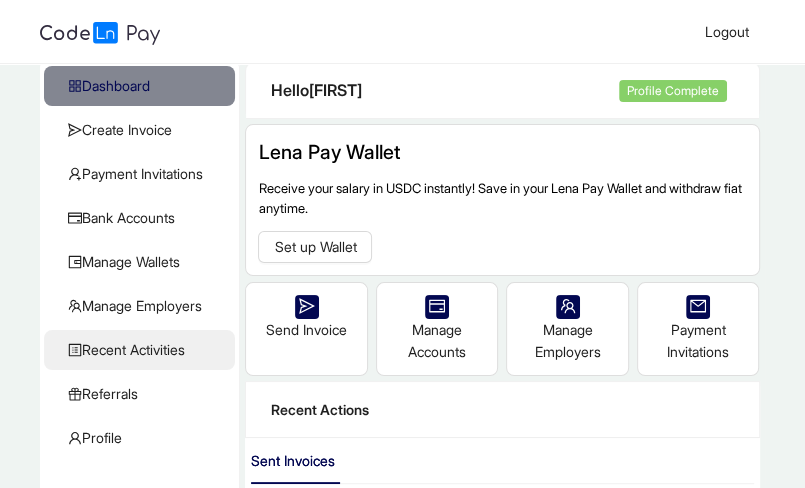 click on "Recent Activities" 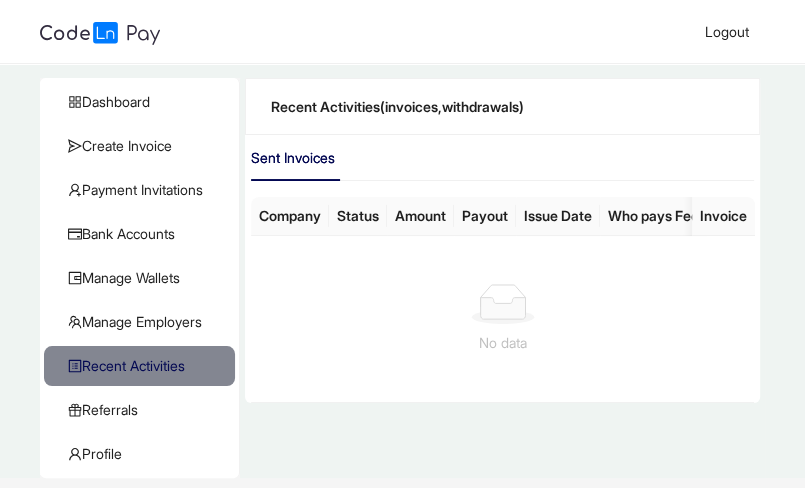 scroll, scrollTop: 0, scrollLeft: 0, axis: both 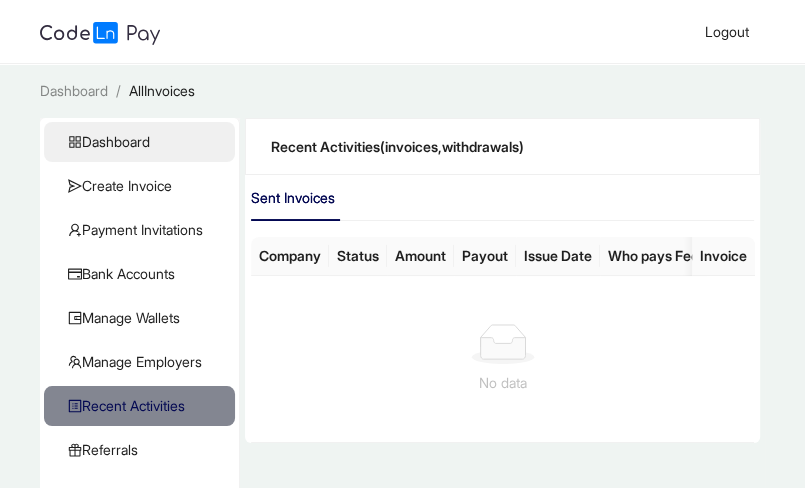 click on "Dashboard" 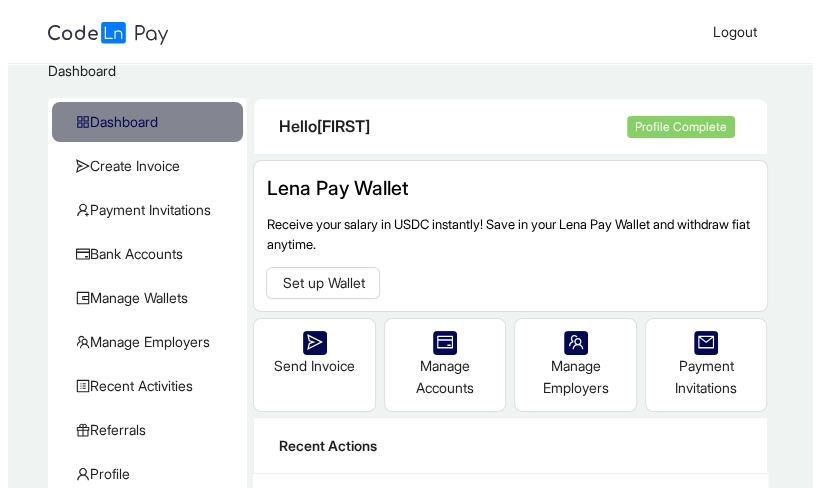 scroll, scrollTop: 0, scrollLeft: 0, axis: both 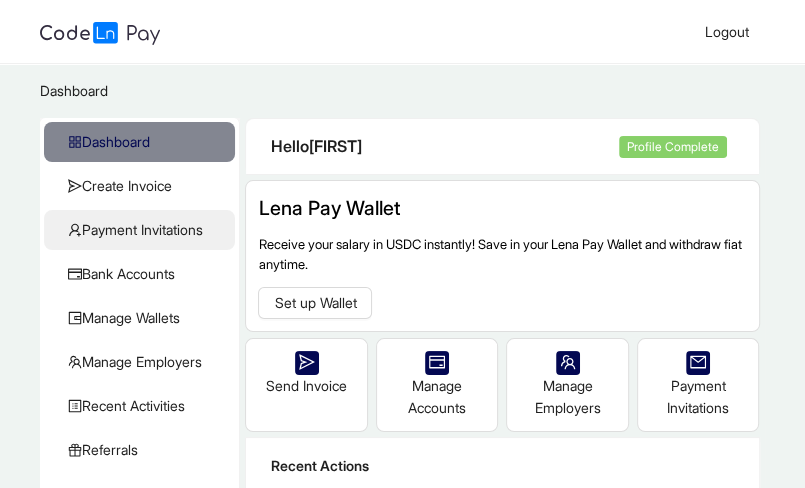 click on "Payment Invitations" 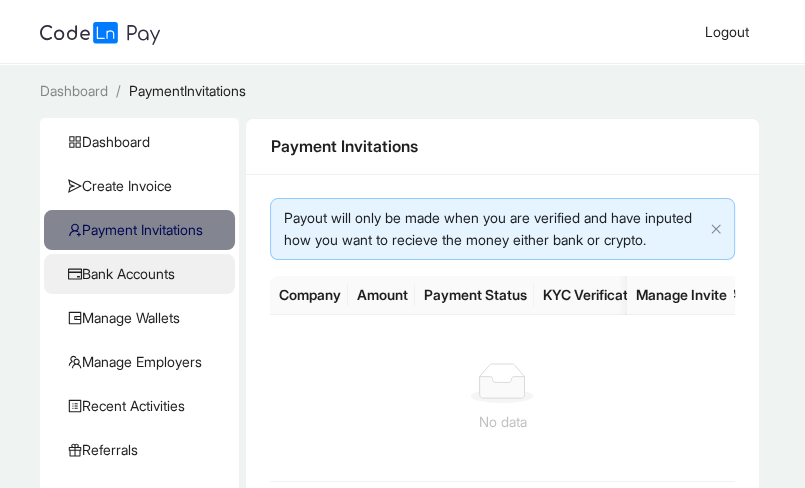 click on "Bank Accounts" 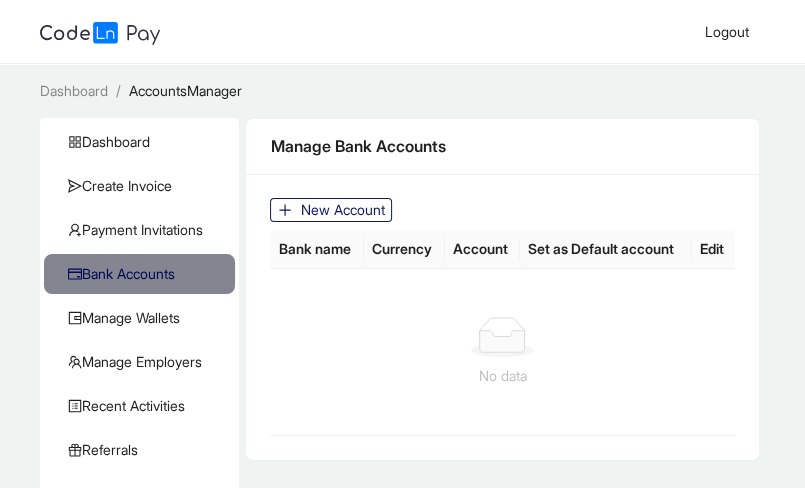click on "New Account" 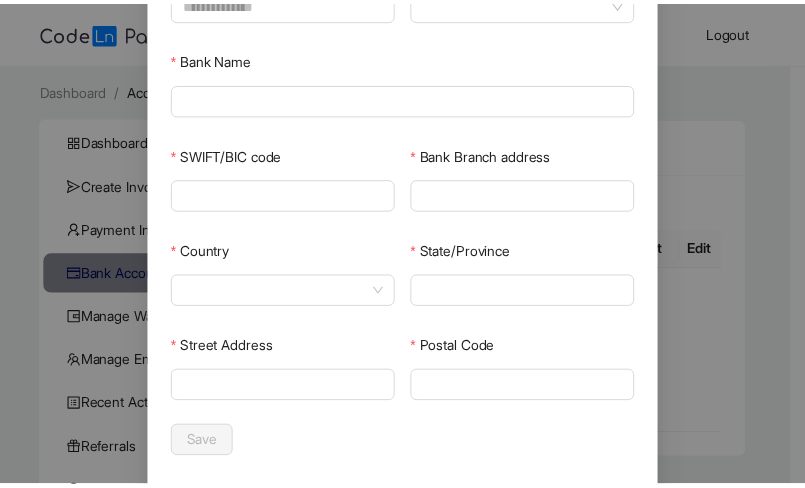 scroll, scrollTop: 340, scrollLeft: 0, axis: vertical 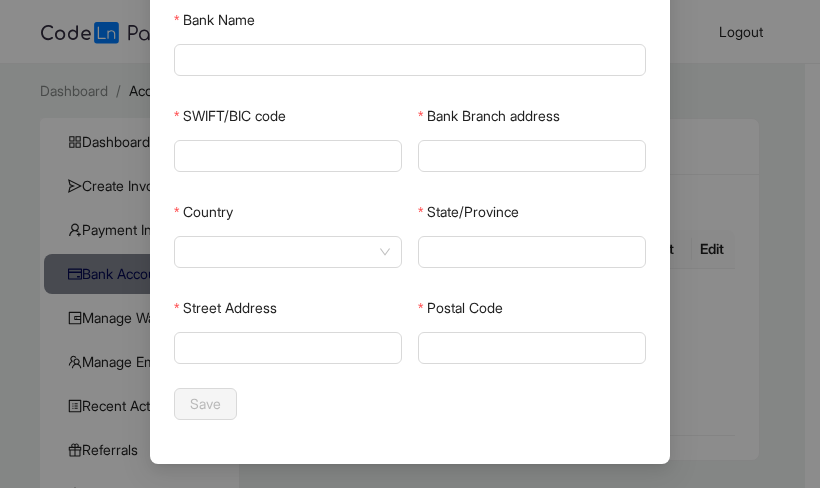 click on "Bank Account Your Account Name Your Account Number Account Currency  Bank Name SWIFT/BIC code Bank Branch address Country City State/Province Street Address Postal Code Save" at bounding box center [410, 244] 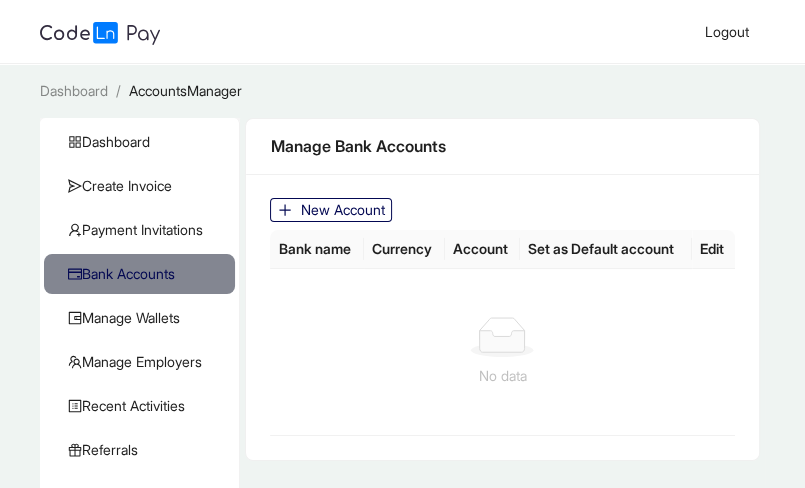 scroll, scrollTop: 240, scrollLeft: 0, axis: vertical 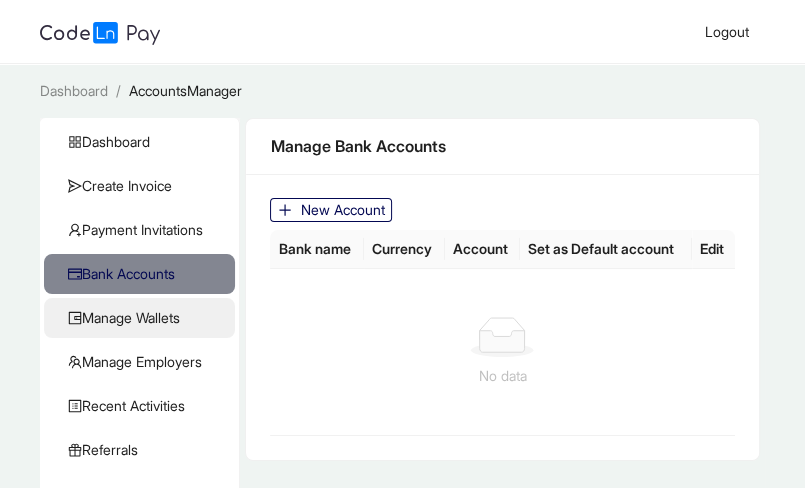 click on "Manage Wallets" 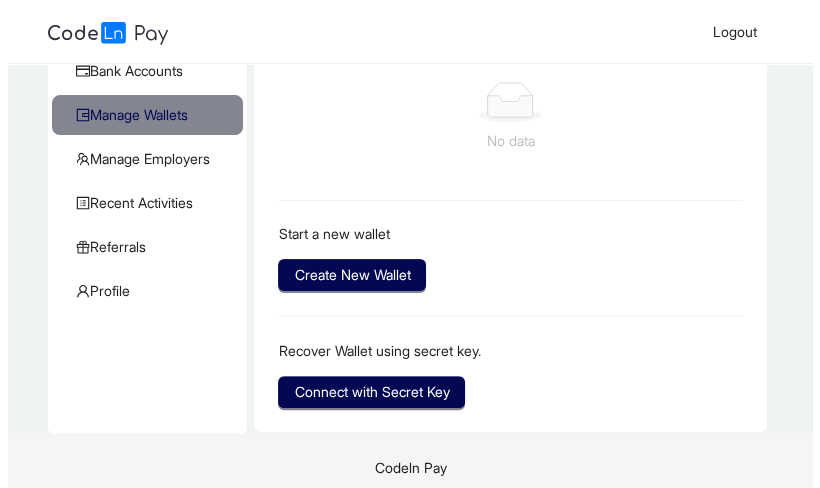scroll, scrollTop: 216, scrollLeft: 0, axis: vertical 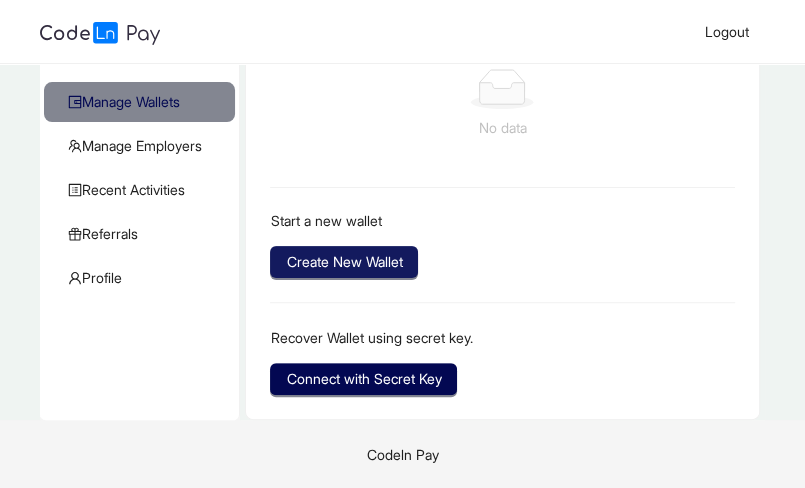 click on "Create New Wallet" 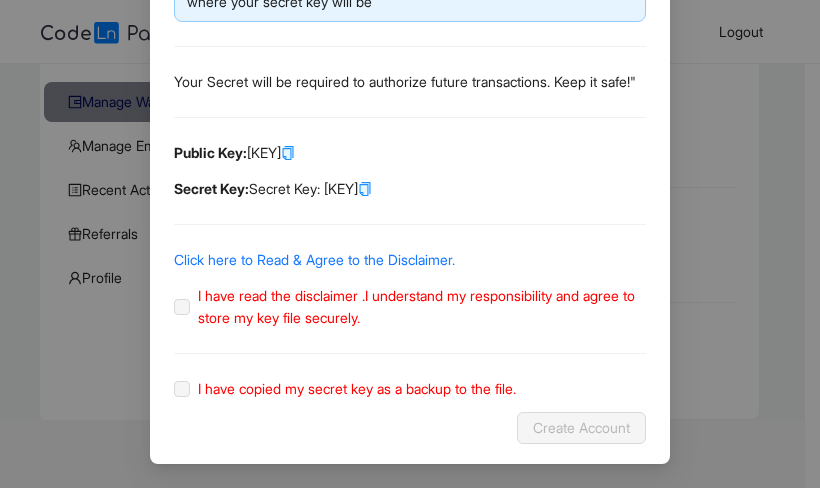 scroll, scrollTop: 212, scrollLeft: 0, axis: vertical 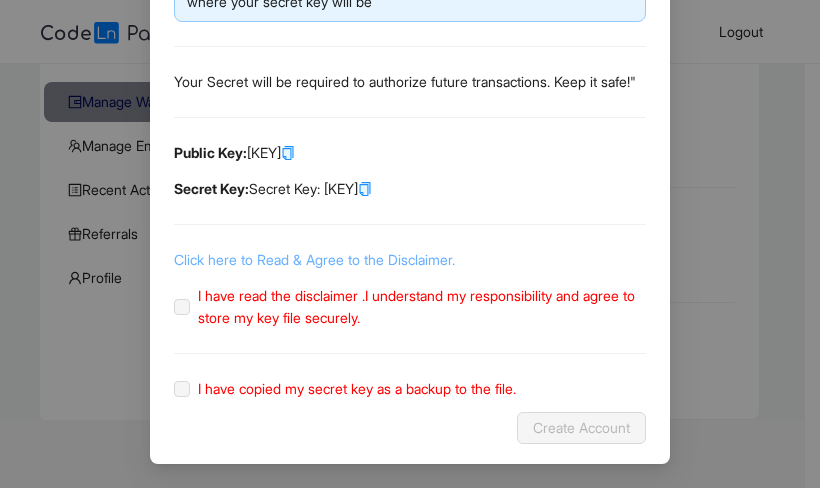 click on "Click here to Read & Agree to the Disclaimer." at bounding box center (314, 259) 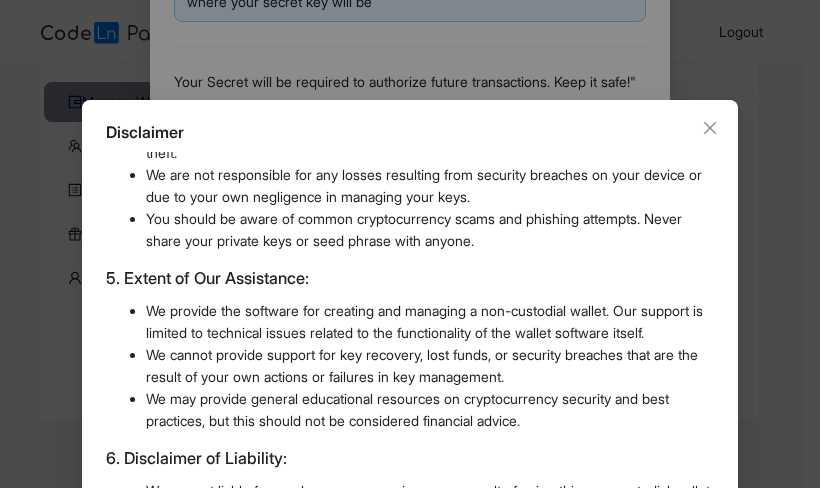scroll, scrollTop: 860, scrollLeft: 0, axis: vertical 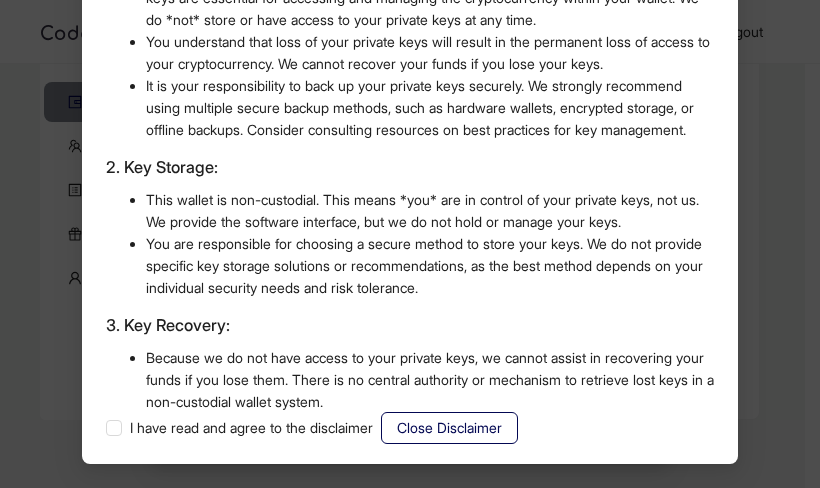click on "Disclaimer Disclaimer: Non-Custodial Wallet and Key Management  By creating and using this non-custodial wallet, you acknowledge and agree to the following:  1. Key Ownership and Responsibility:  You are solely responsible for the security and safekeeping of your private keys. These keys are essential for accessing and managing the cryptocurrency within your wallet. We do *not* store or have access to your private keys at any time.   You understand that loss of your private keys will result in the permanent loss of access to your cryptocurrency. We cannot recover your funds if you lose your keys.   It is your responsibility to back up your private keys securely. We strongly recommend using multiple secure backup methods, such as hardware wallets, encrypted storage, or offline backups. Consider consulting resources on best practices for key management.  2. Key Storage: 3. Key Recovery: 4. Security Responsibility: 5. Extent of Our Assistance: 6. Disclaimer of Liability: You use this wallet at your own risk." at bounding box center [410, 244] 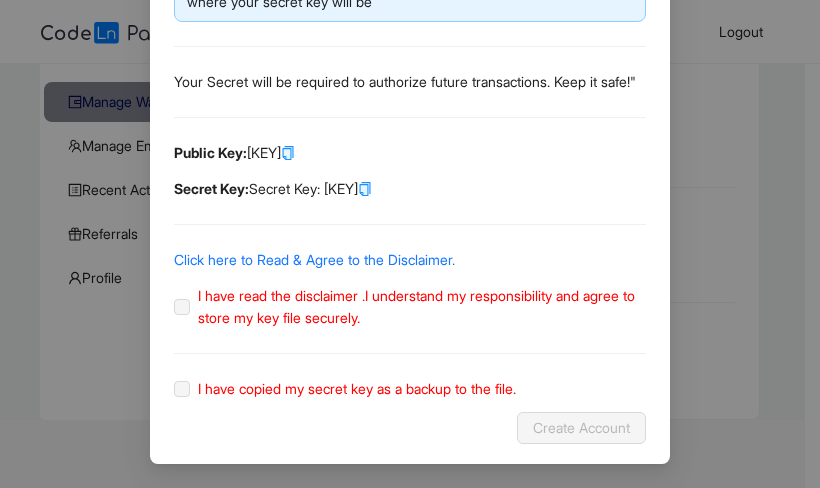 scroll, scrollTop: 140, scrollLeft: 0, axis: vertical 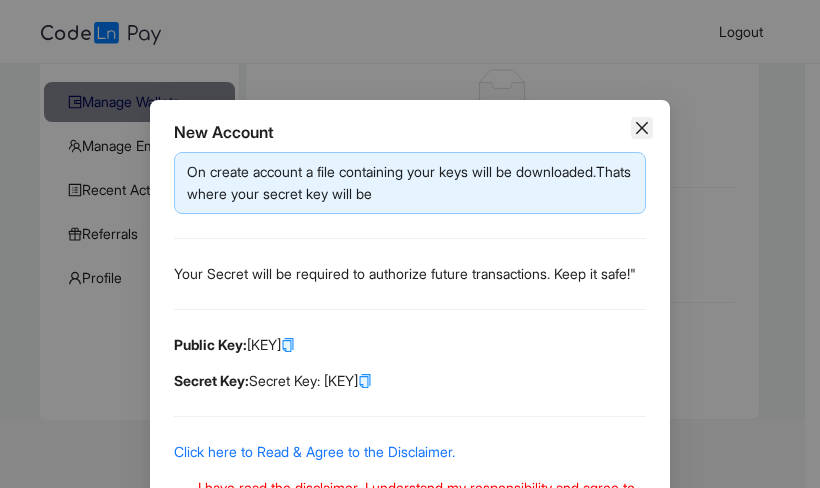 click 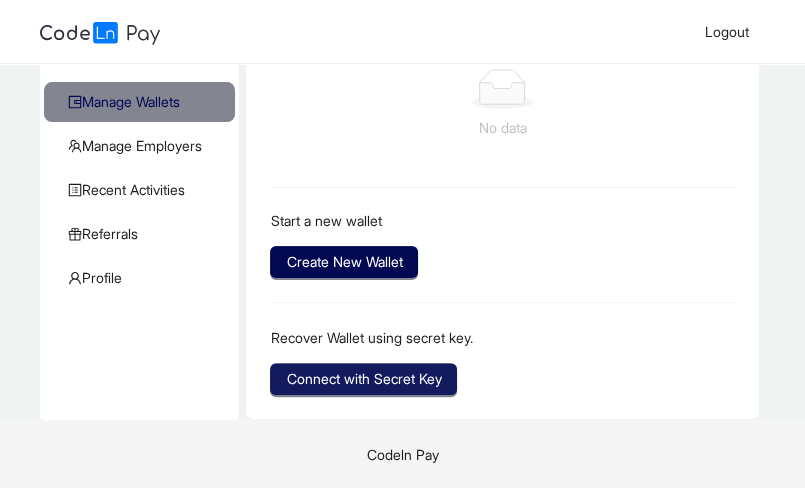 click on "Connect with Secret Key" 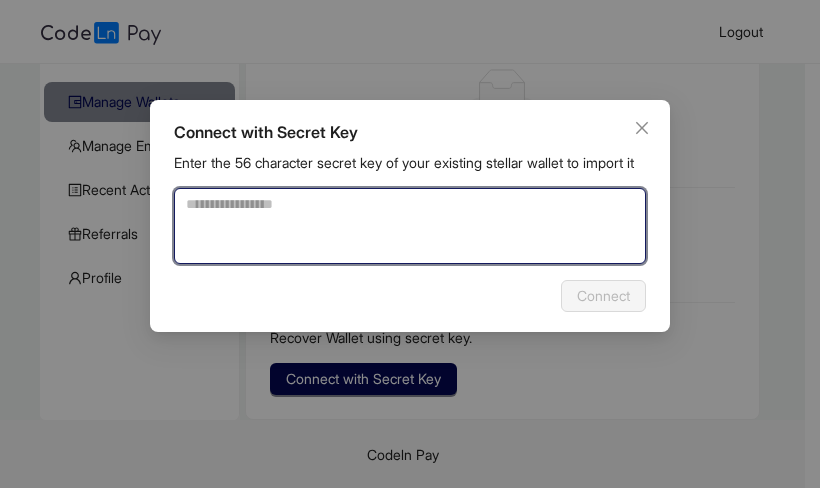 drag, startPoint x: 328, startPoint y: 245, endPoint x: 261, endPoint y: 245, distance: 67 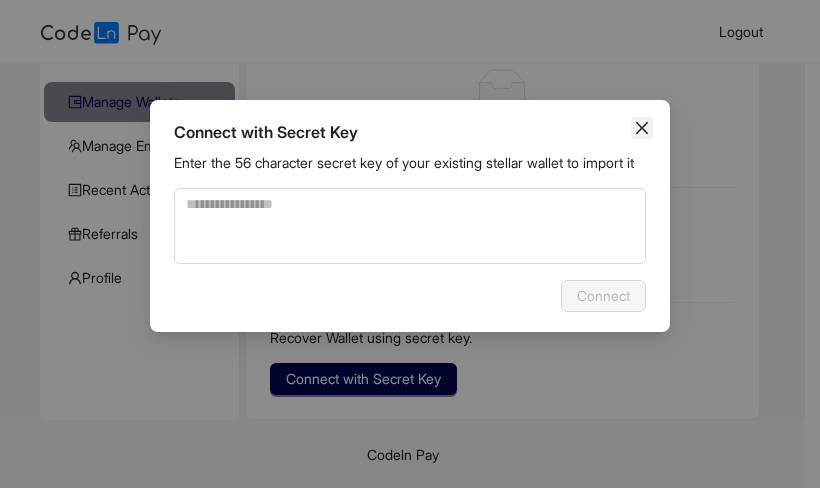 click 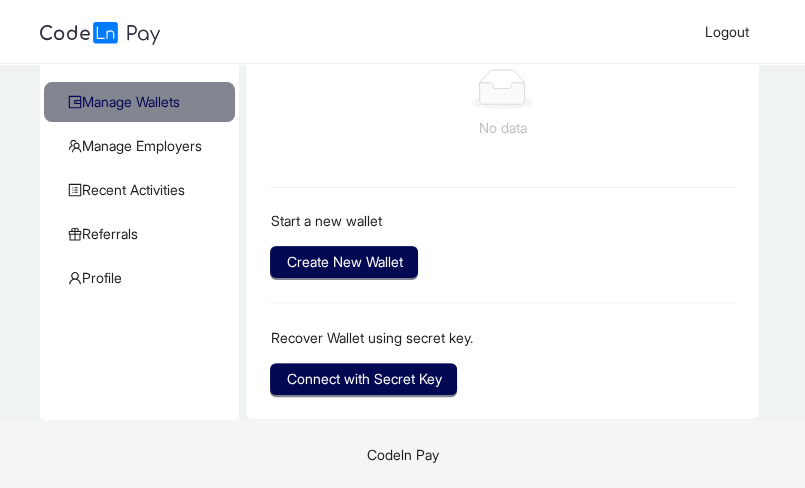 type 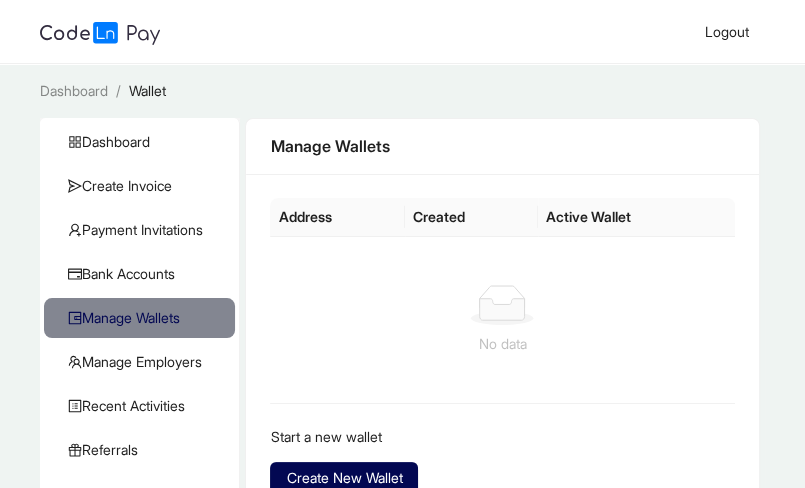 scroll, scrollTop: 0, scrollLeft: 0, axis: both 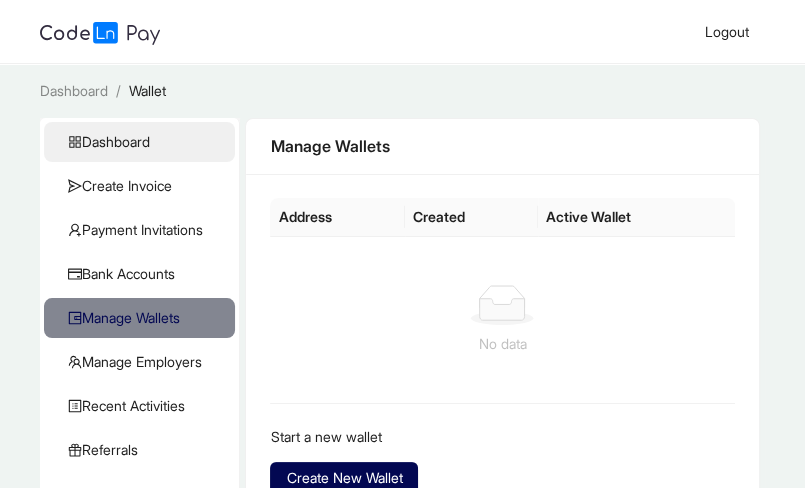 click on "Dashboard" 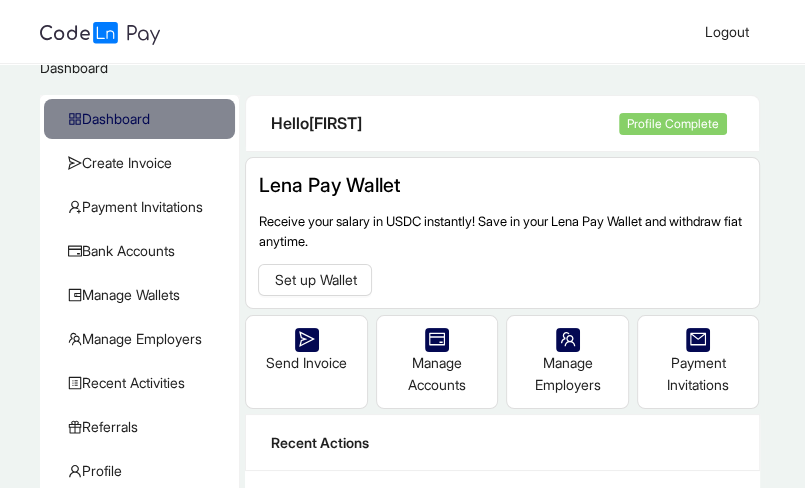 scroll, scrollTop: 0, scrollLeft: 0, axis: both 